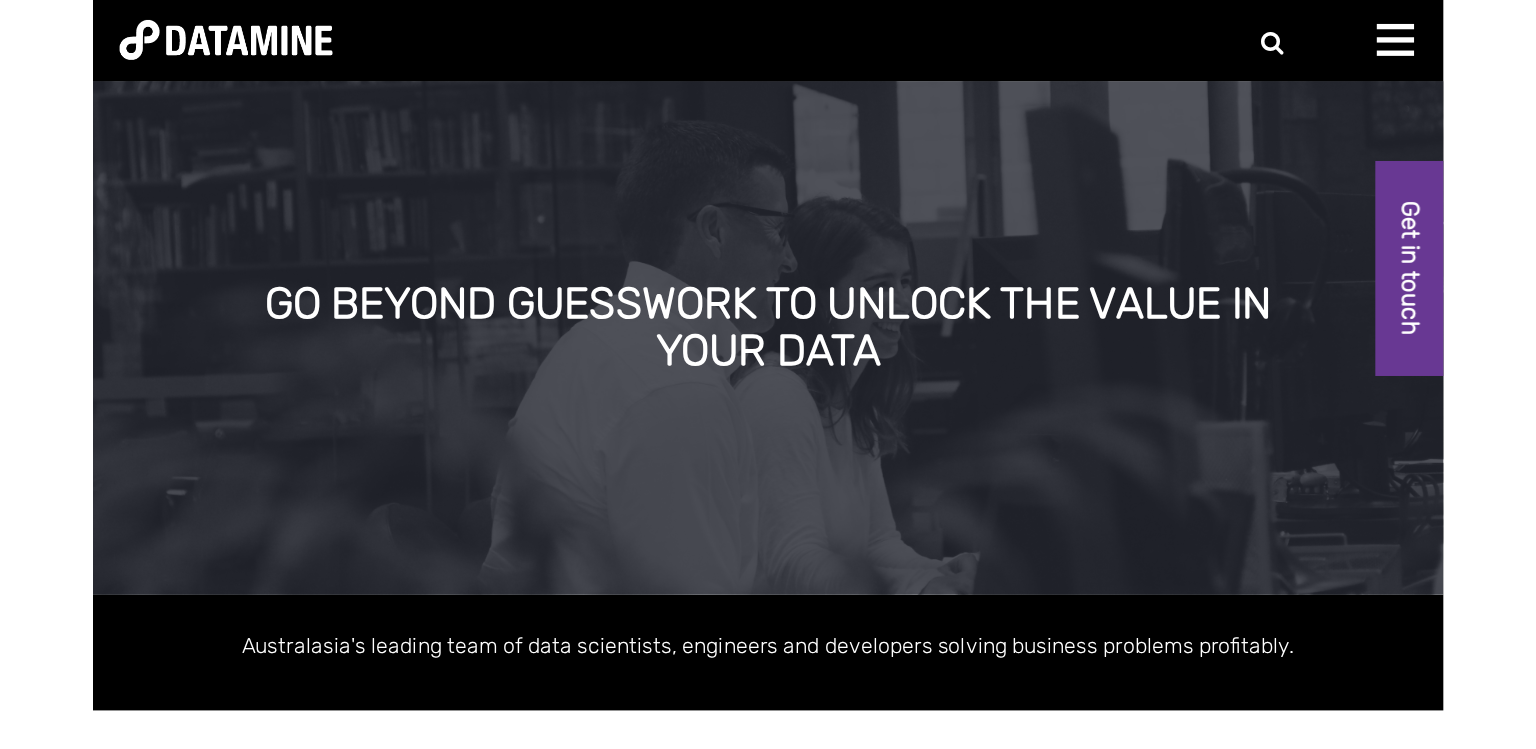 scroll, scrollTop: 0, scrollLeft: 0, axis: both 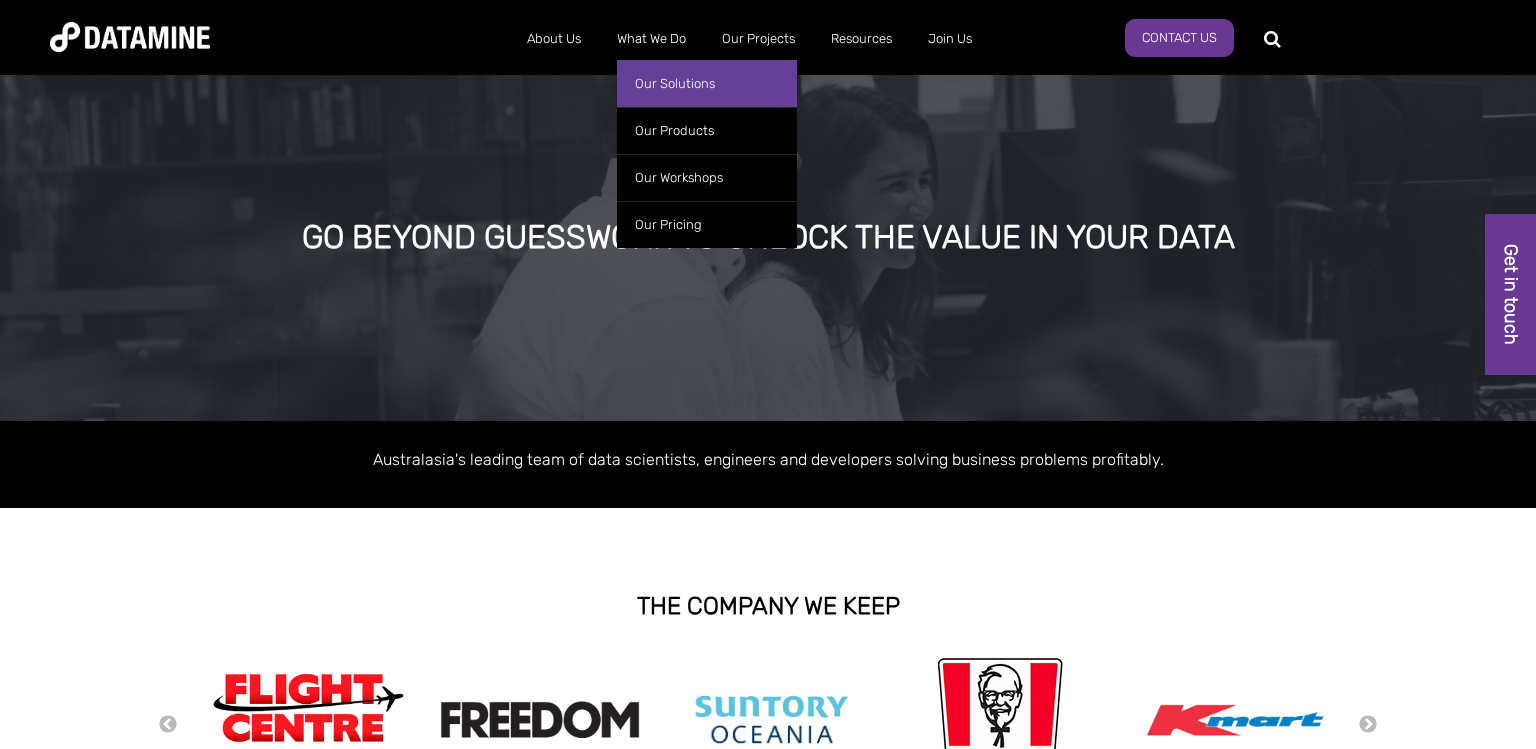 click on "Our Solutions" at bounding box center [707, 83] 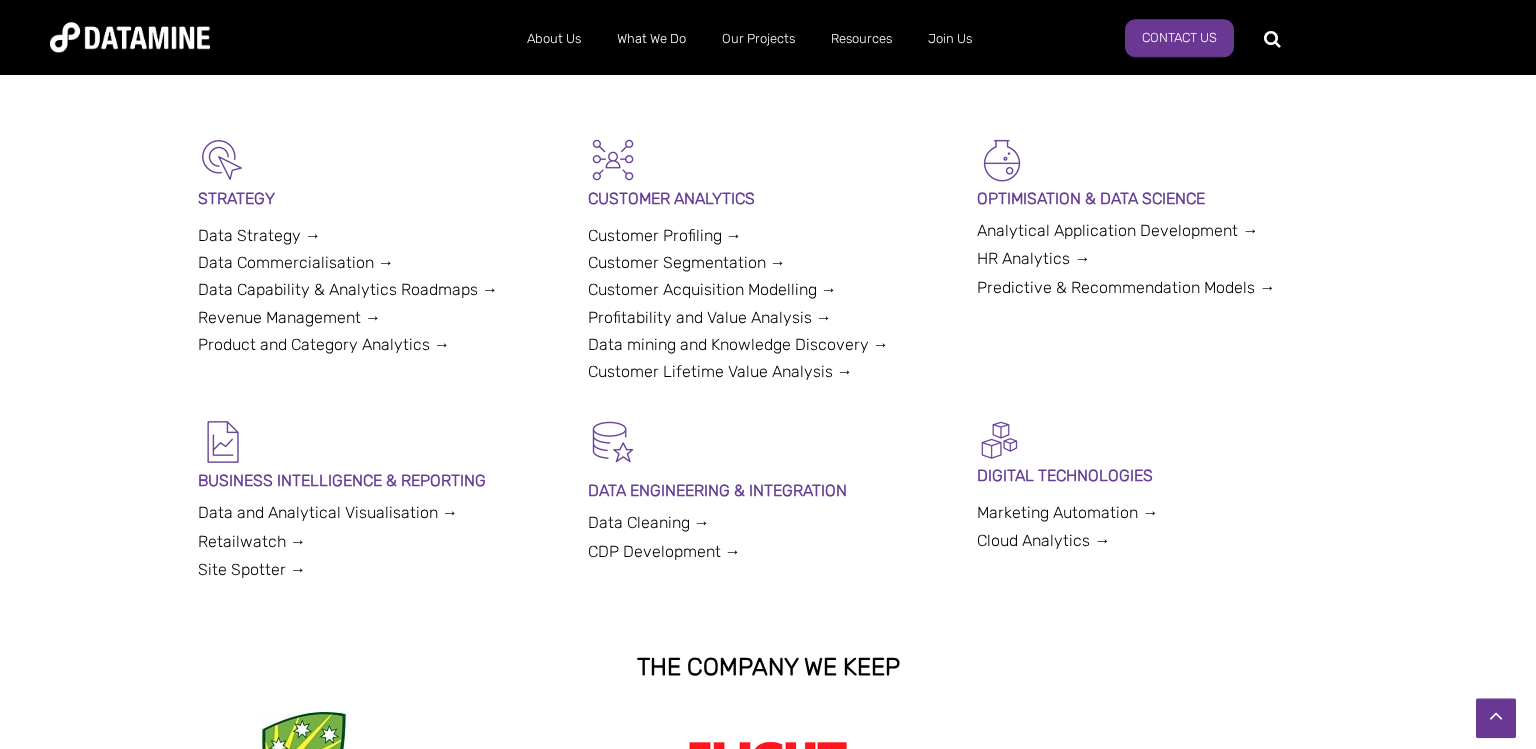 scroll, scrollTop: 528, scrollLeft: 0, axis: vertical 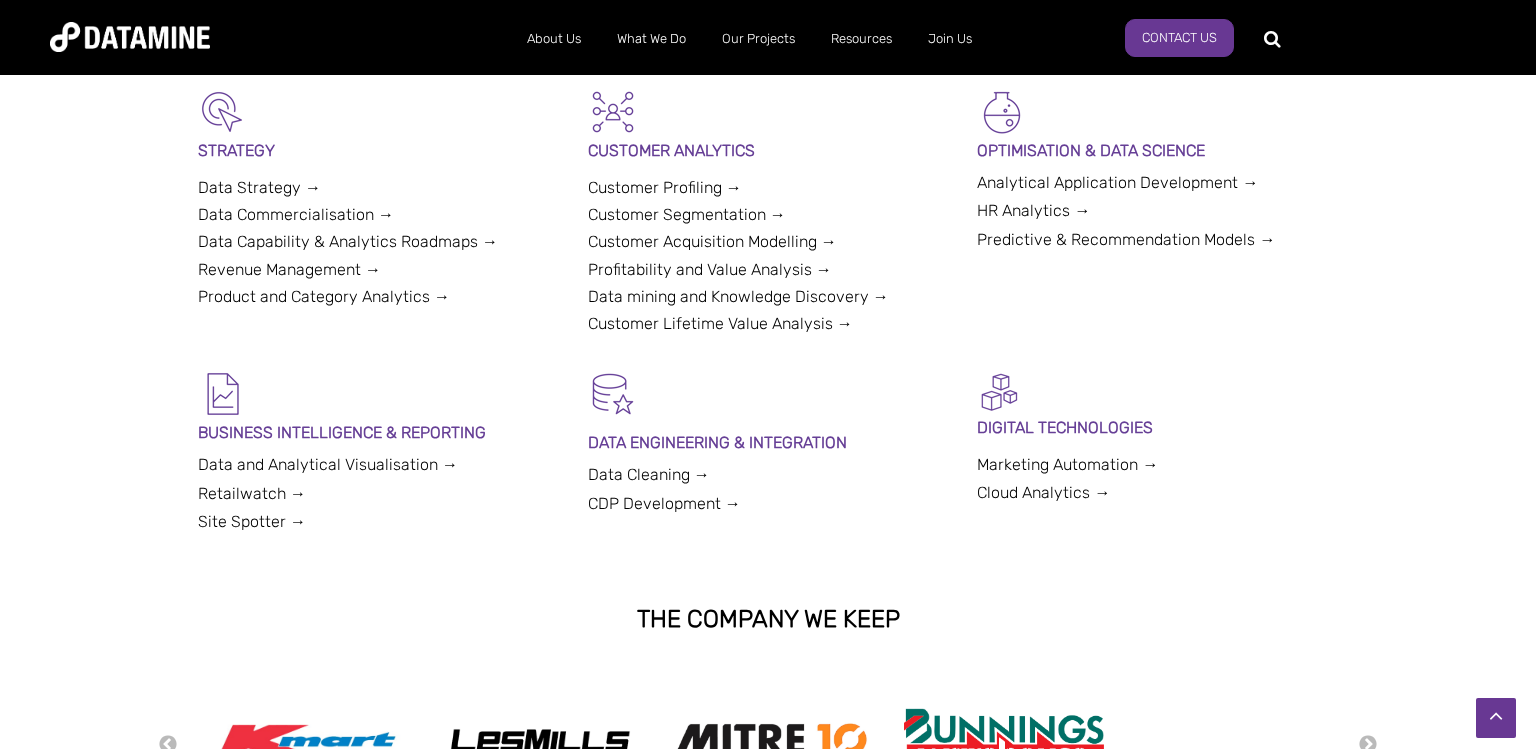 click on "HR Analytics →" at bounding box center [1033, 210] 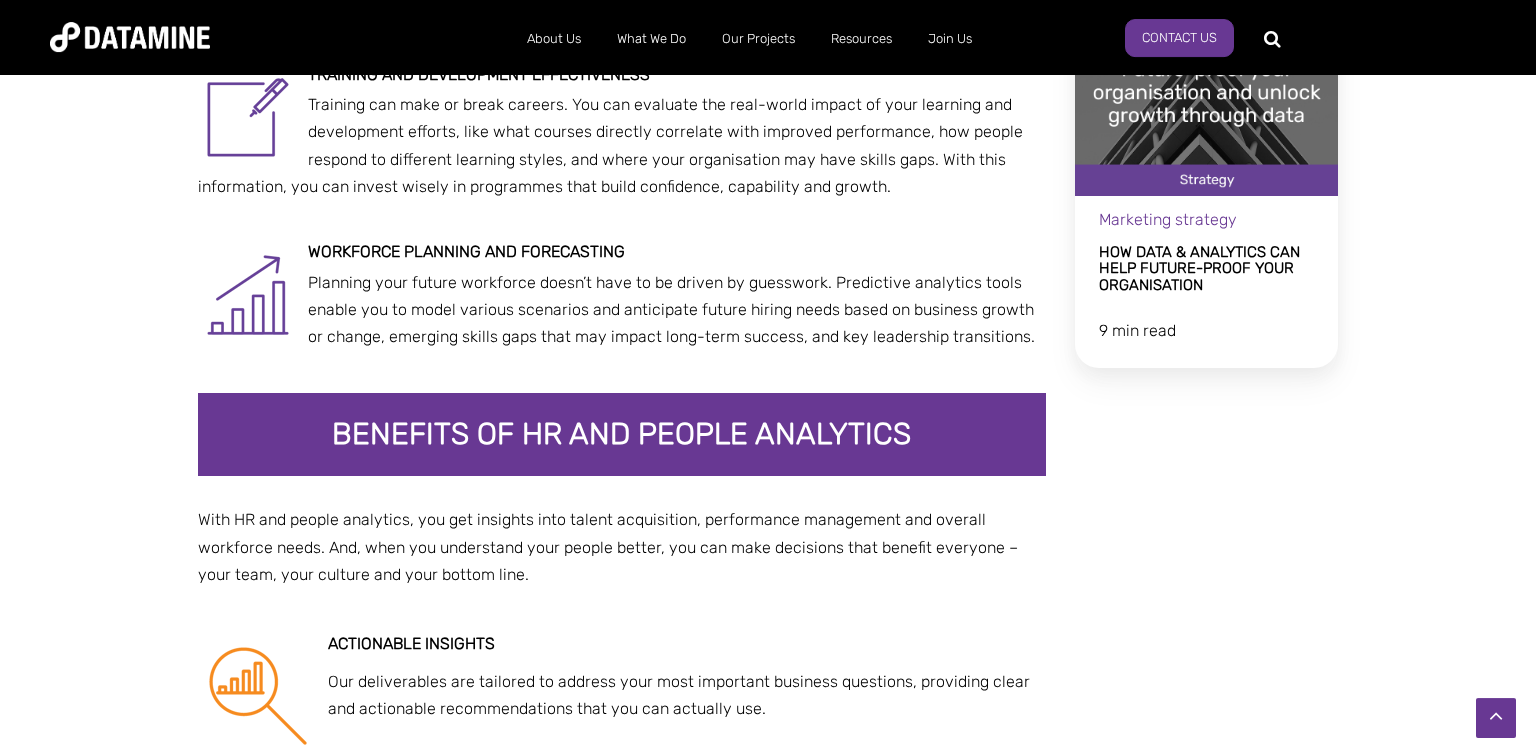 scroll, scrollTop: 1795, scrollLeft: 0, axis: vertical 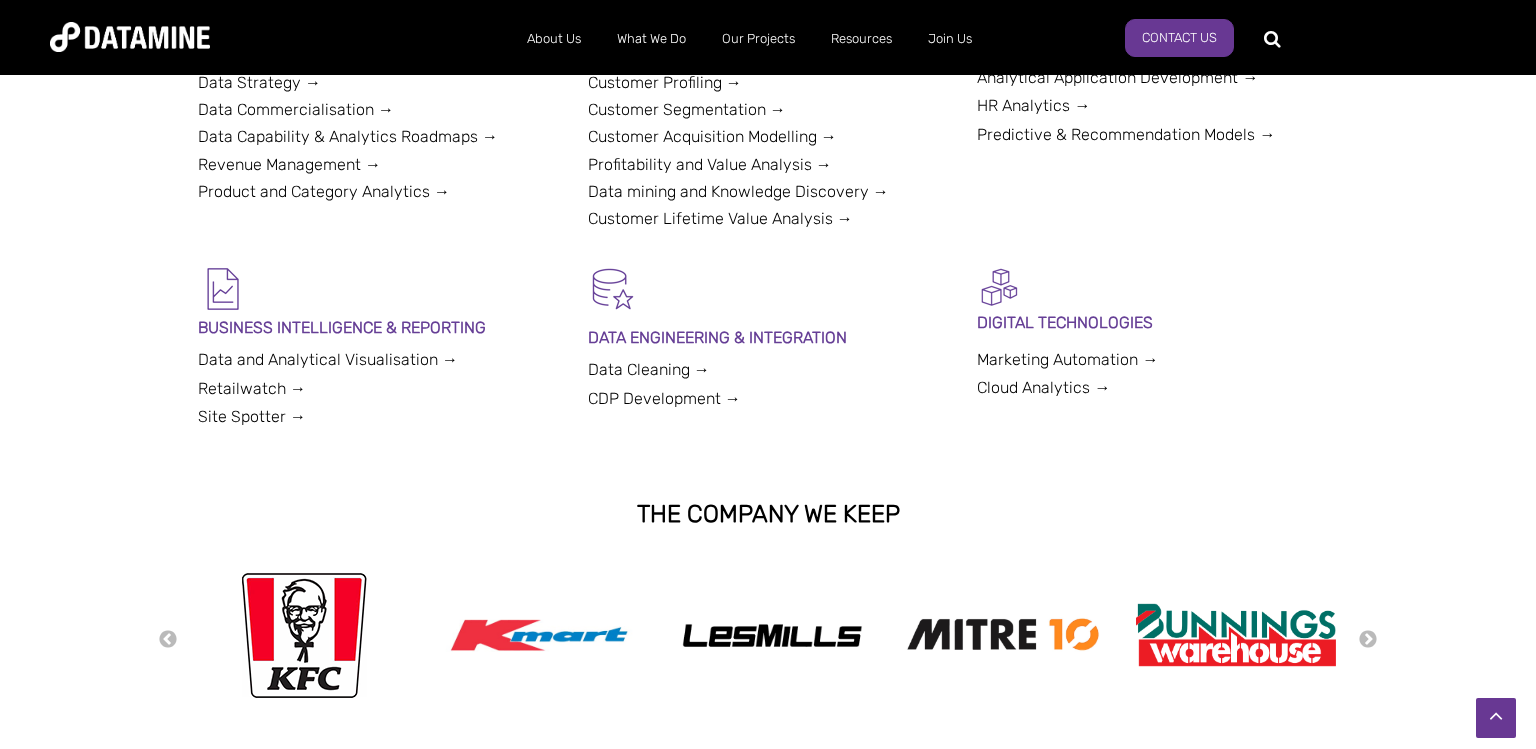 click on "Site Spotter →" at bounding box center (252, 416) 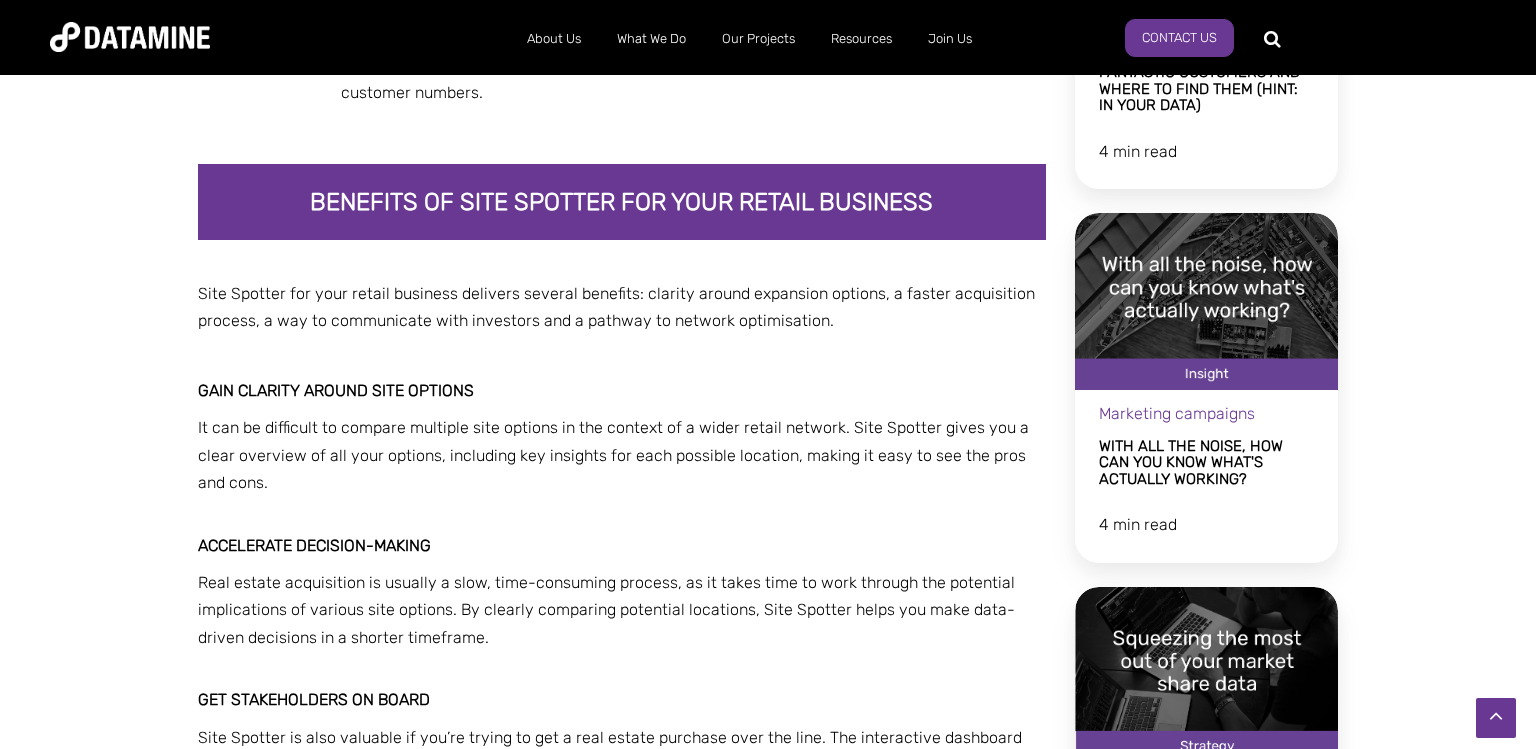 scroll, scrollTop: 1473, scrollLeft: 0, axis: vertical 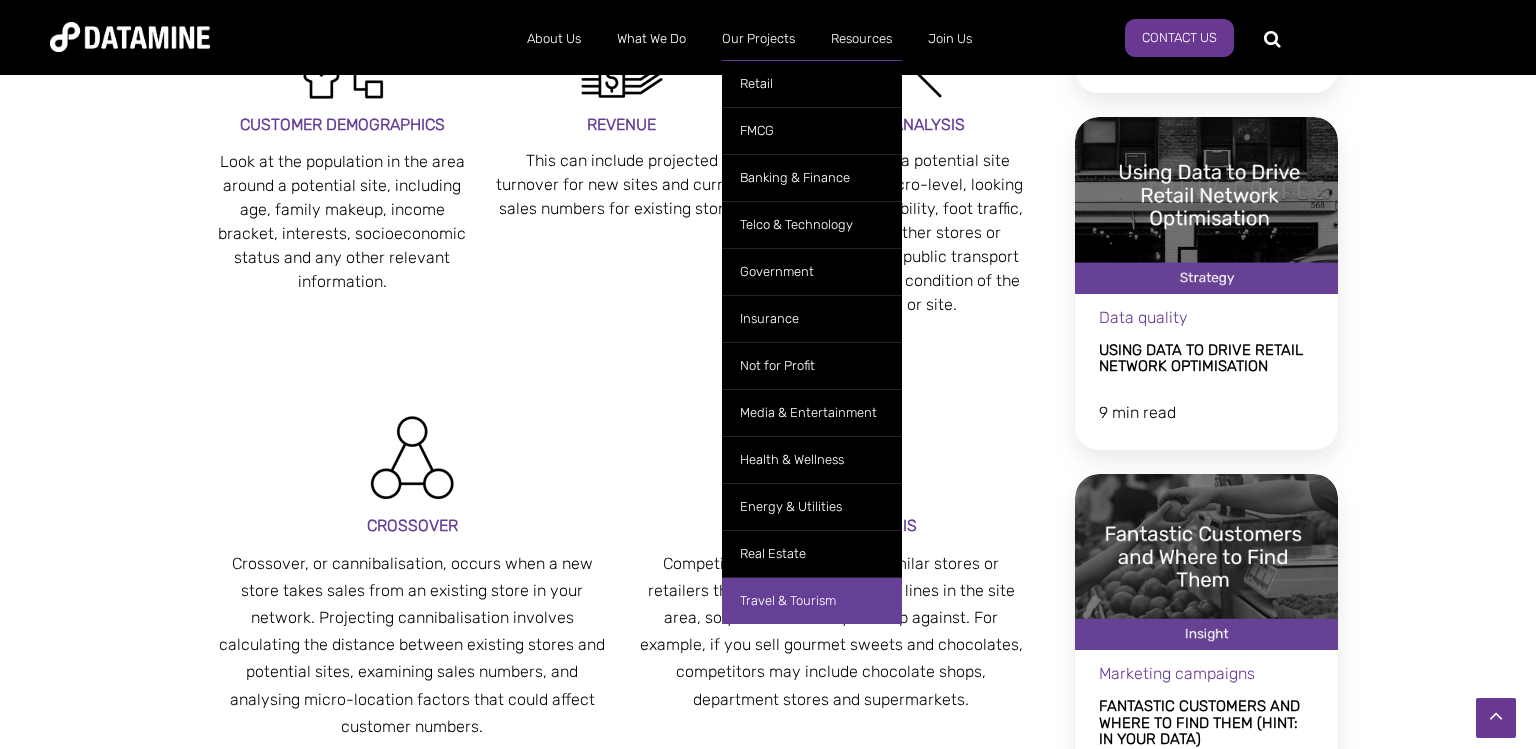 click on "Travel & Tourism" at bounding box center (812, 600) 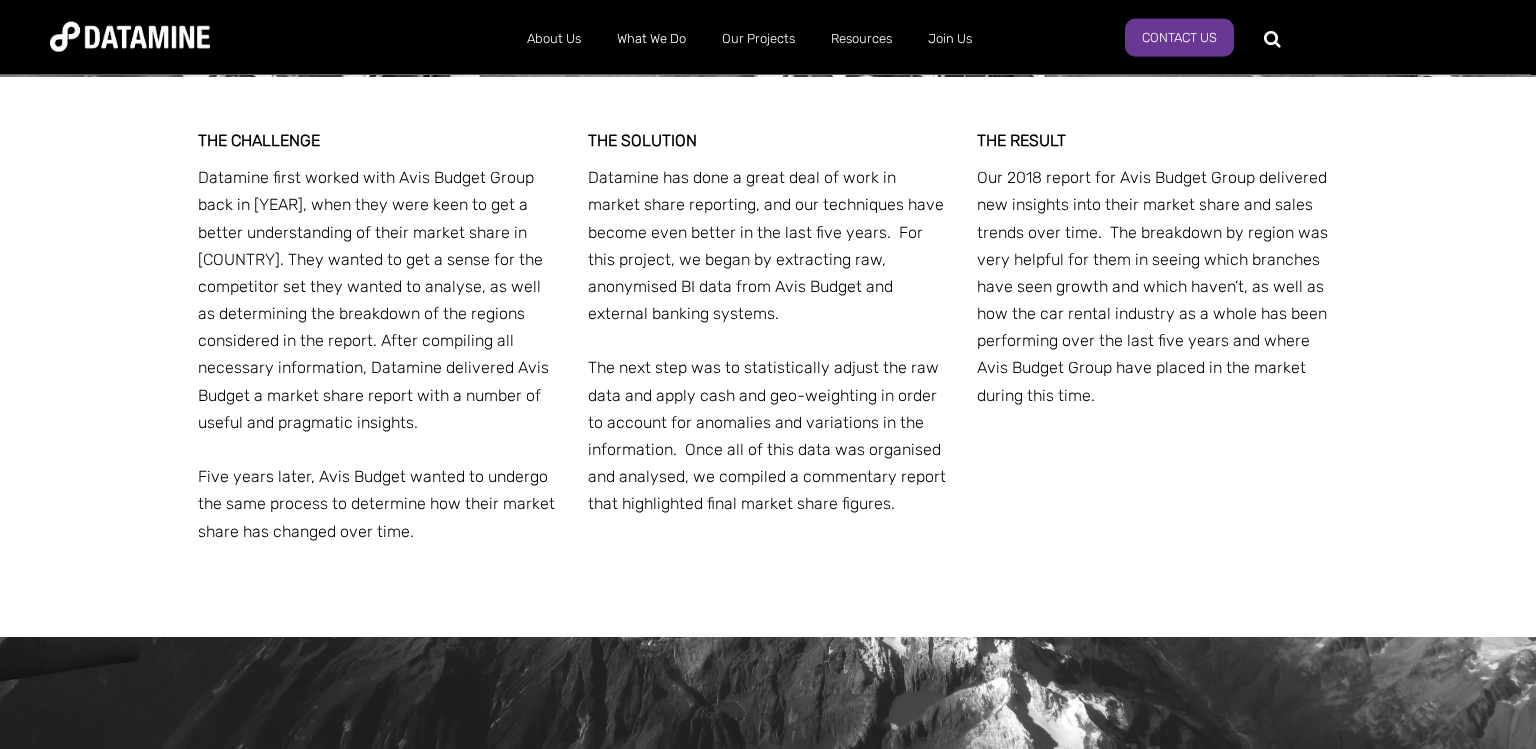 scroll, scrollTop: 2323, scrollLeft: 0, axis: vertical 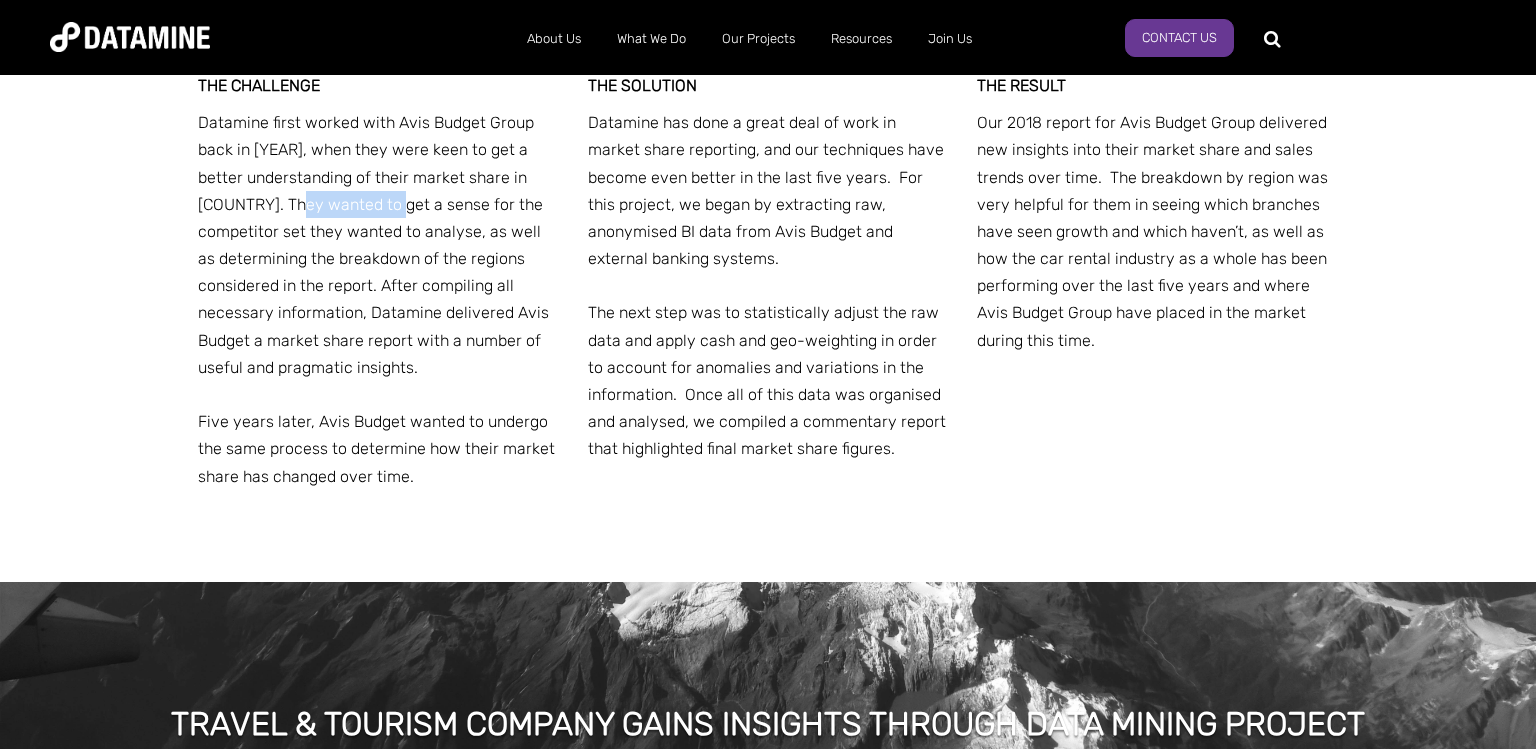 drag, startPoint x: 275, startPoint y: 204, endPoint x: 380, endPoint y: 213, distance: 105.38501 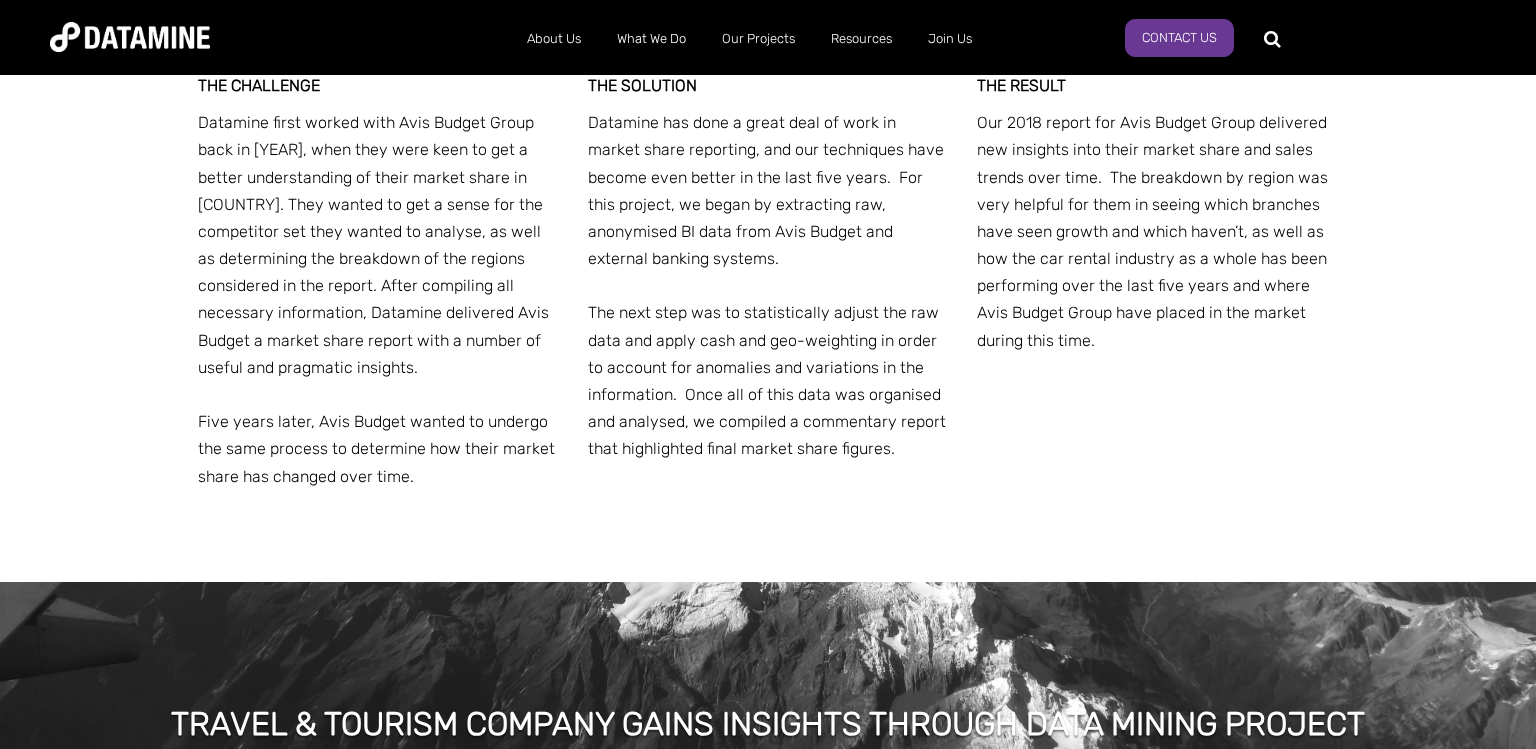 click on "Datamine first worked with Avis Budget Group back in 2013, when they were keen to get a better understanding of their market share in New Zealand.  They wanted to get a sense for the competitor set they wanted to analyse, as well as determining the breakdown of the regions considered in the report.  After compiling all necessary information, Datamine delivered Avis Budget a market share report with a number of useful and pragmatic insights.   Five years later, Avis Budget wanted to undergo the same process to determine how their market share has changed over time." at bounding box center (378, 299) 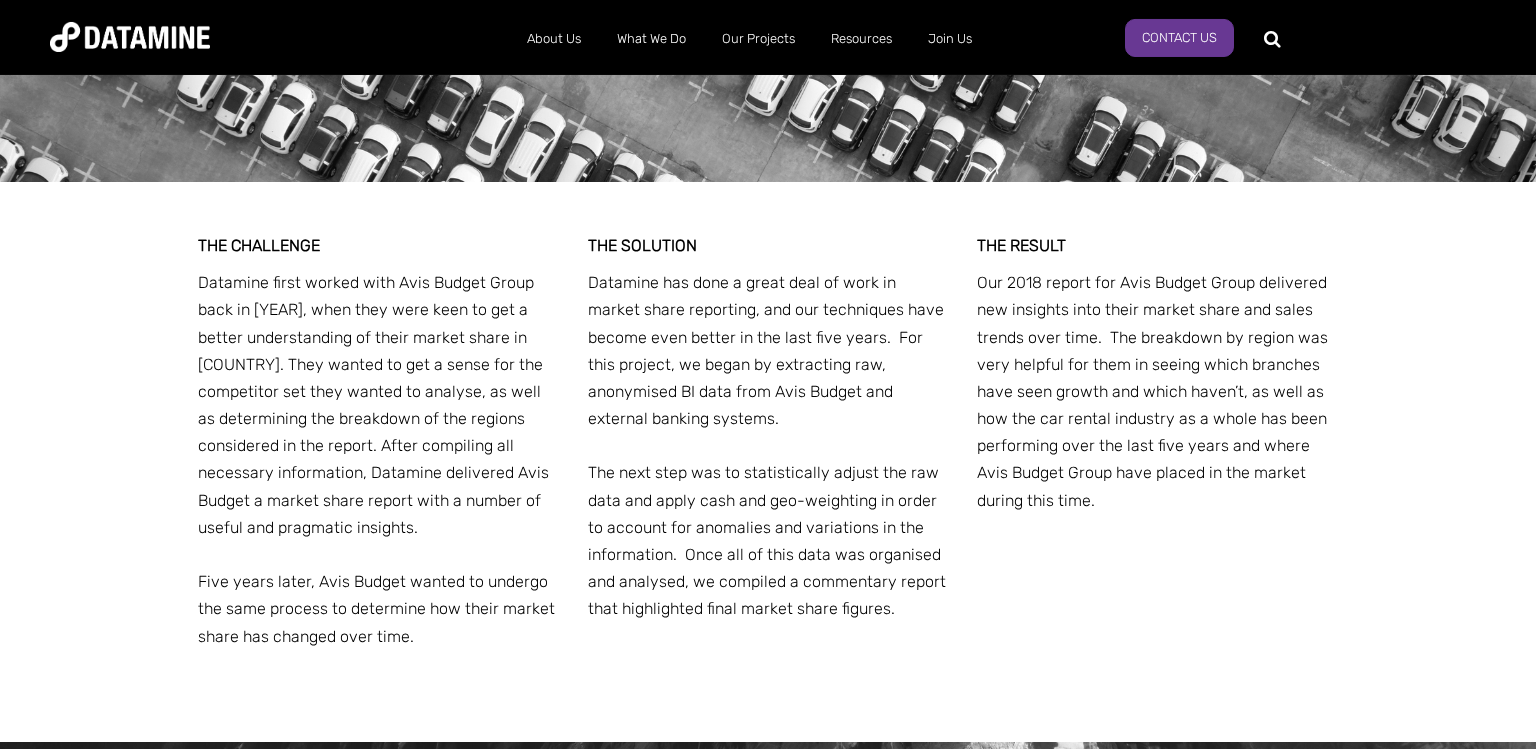 scroll, scrollTop: 2217, scrollLeft: 0, axis: vertical 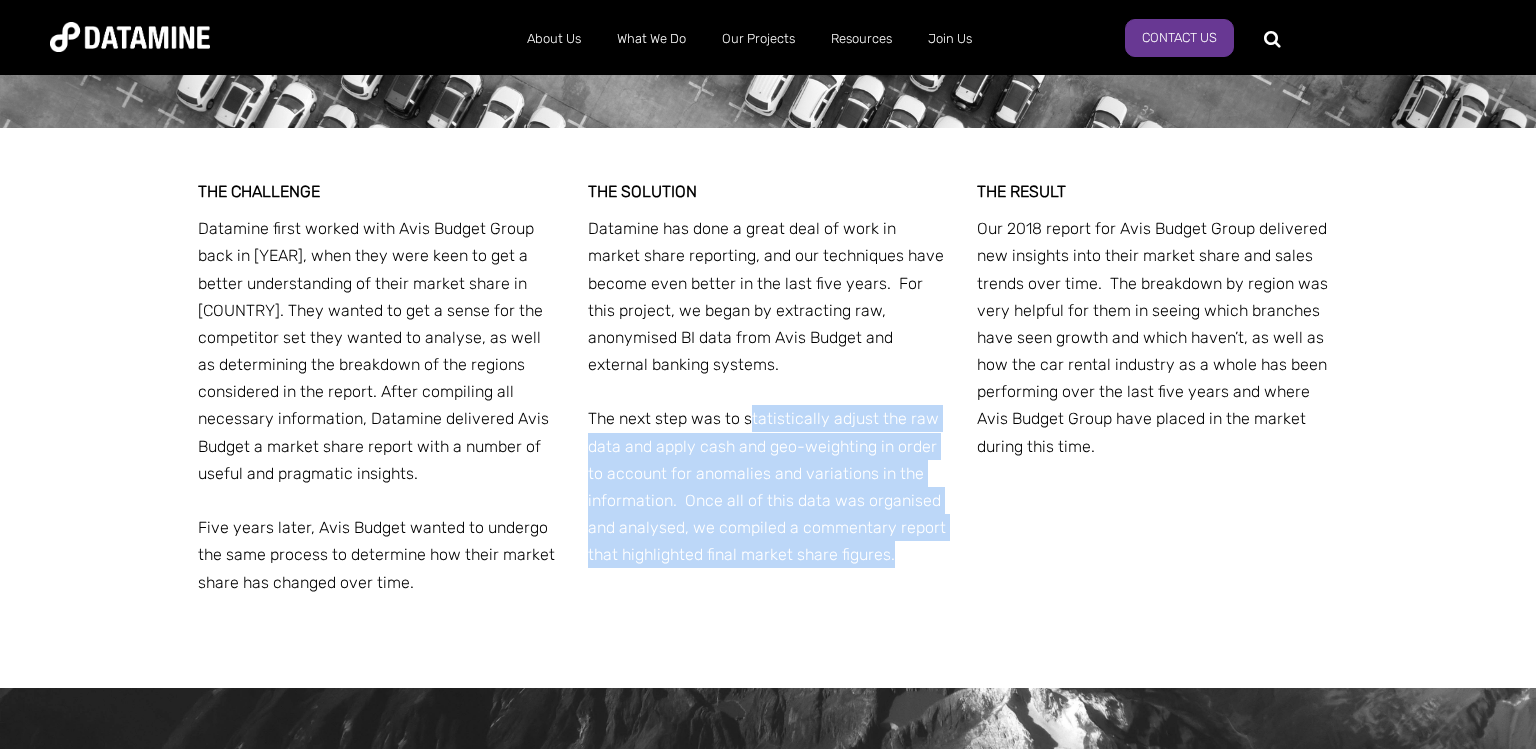 drag, startPoint x: 750, startPoint y: 386, endPoint x: 917, endPoint y: 522, distance: 215.37177 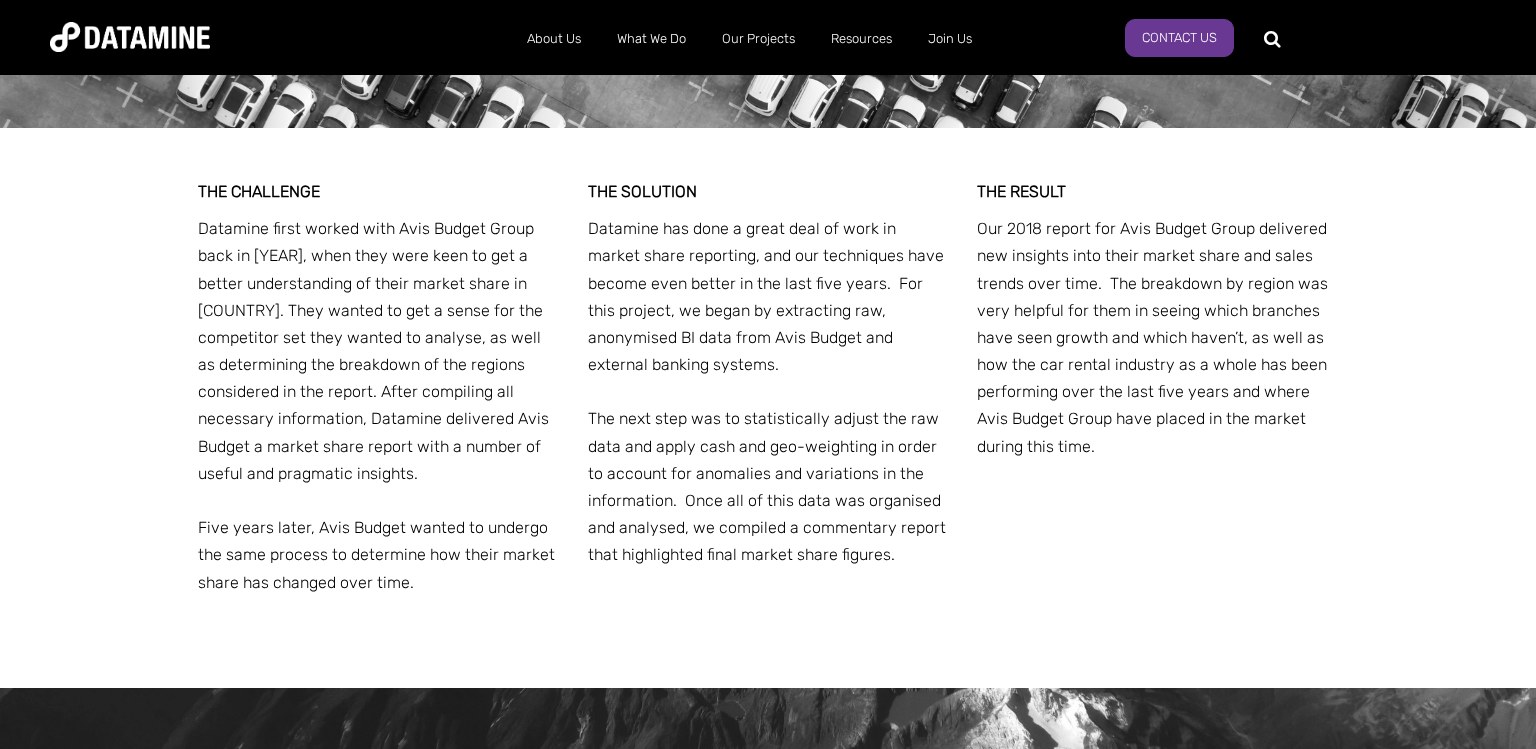 click on "Our 2018 report for Avis Budget Group delivered new insights into their market share and sales trends over time.  The breakdown by region was very helpful for them in seeing which branches have seen growth and which haven’t, as well as how the car rental industry as a whole has been performing over the last five years and where Avis Budget Group have placed in the market during this time." at bounding box center [1157, 337] 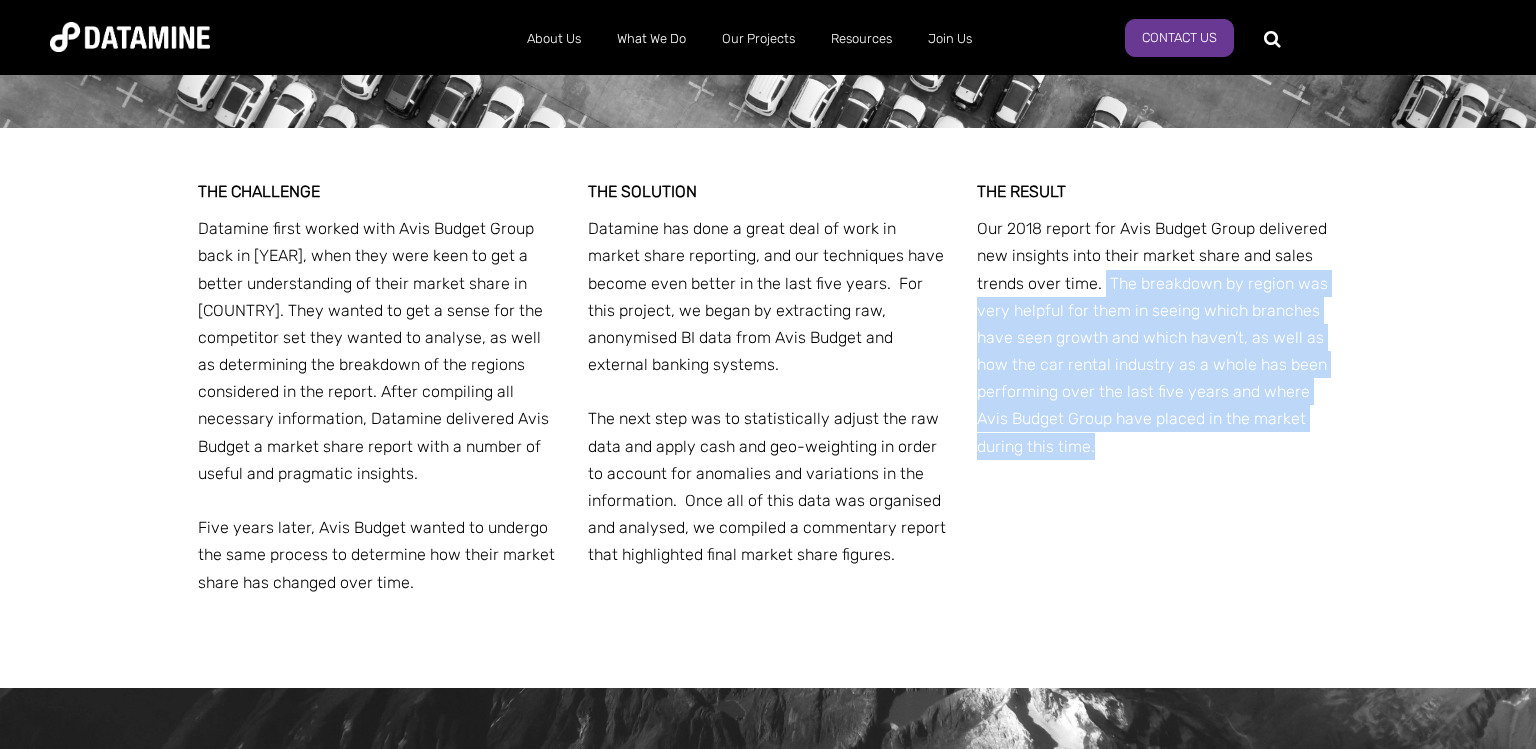drag, startPoint x: 1103, startPoint y: 282, endPoint x: 1364, endPoint y: 424, distance: 297.12793 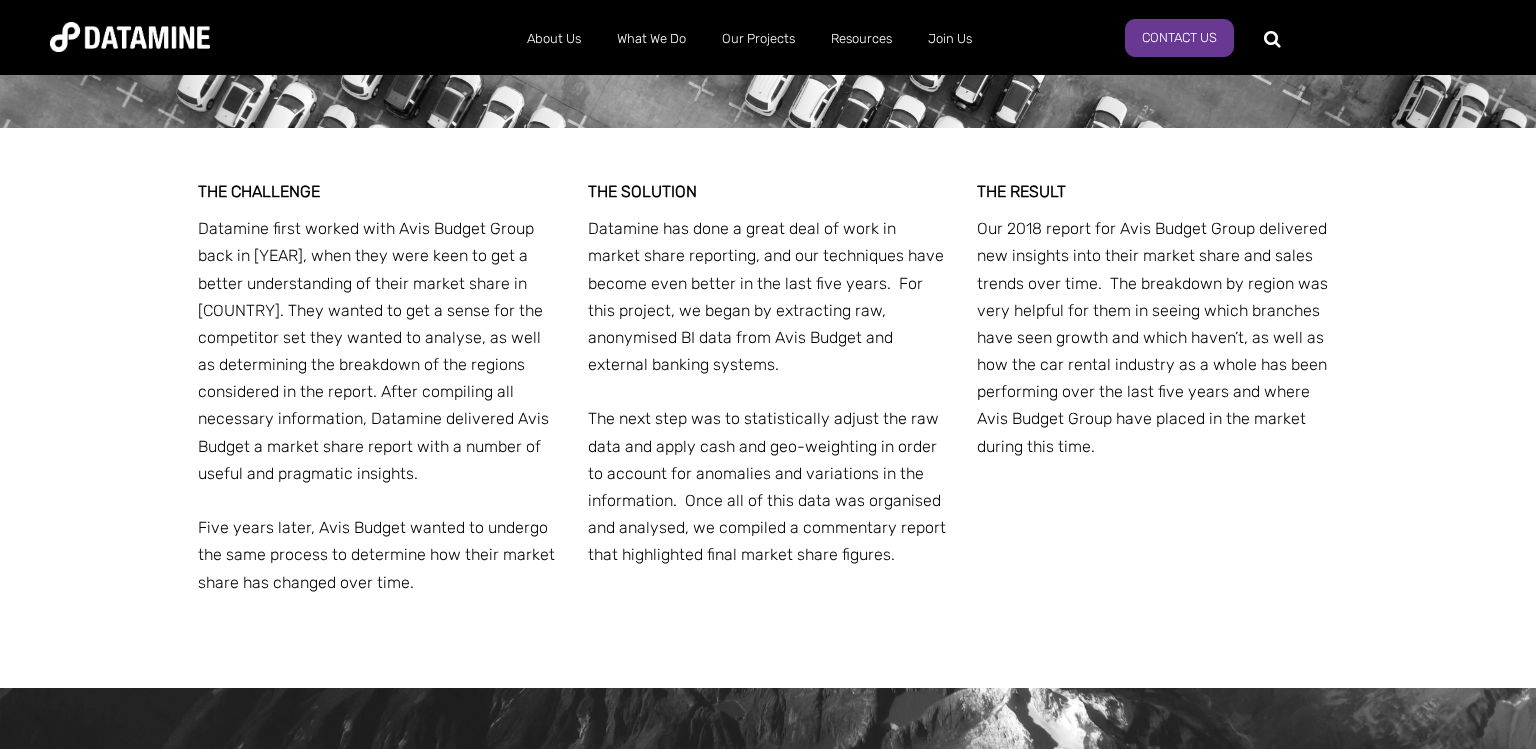 click on "THE CHALLENGE
Datamine first worked with Avis Budget Group back in 2013, when they were keen to get a better understanding of their market share in New Zealand.  They wanted to get a sense for the competitor set they wanted to analyse, as well as determining the breakdown of the regions considered in the report.  After compiling all necessary information, Datamine delivered Avis Budget a market share report with a number of useful and pragmatic insights.   Five years later, Avis Budget wanted to undergo the same process to determine how their market share has changed over time.
THE SOLUTION
Datamine has done a great deal of work in market share reporting, and our techniques have become even better in the last five years.  For this project, we began by extracting raw, anonymised BI data from Avis Budget and external banking systems.
THE RESULT" at bounding box center [768, 408] 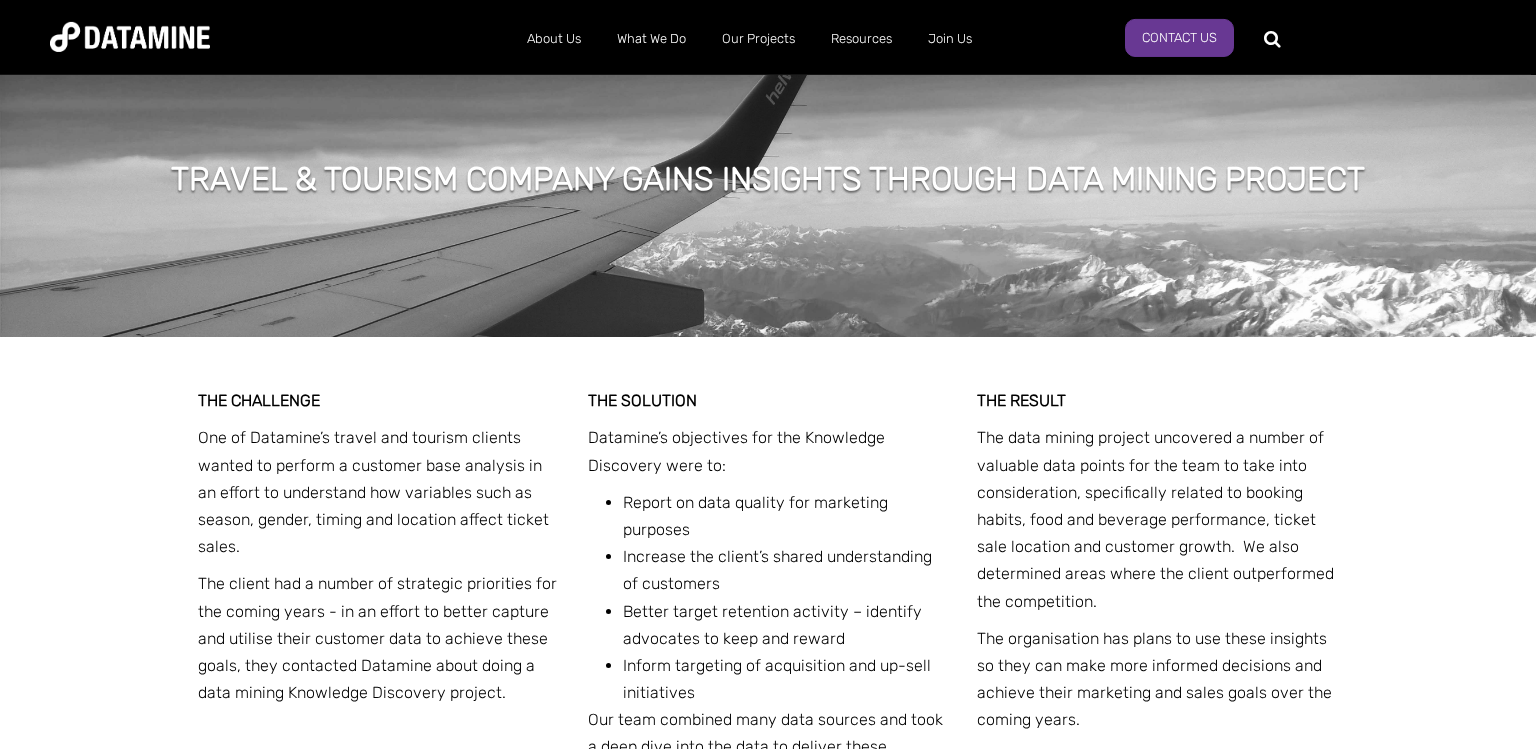 scroll, scrollTop: 3062, scrollLeft: 0, axis: vertical 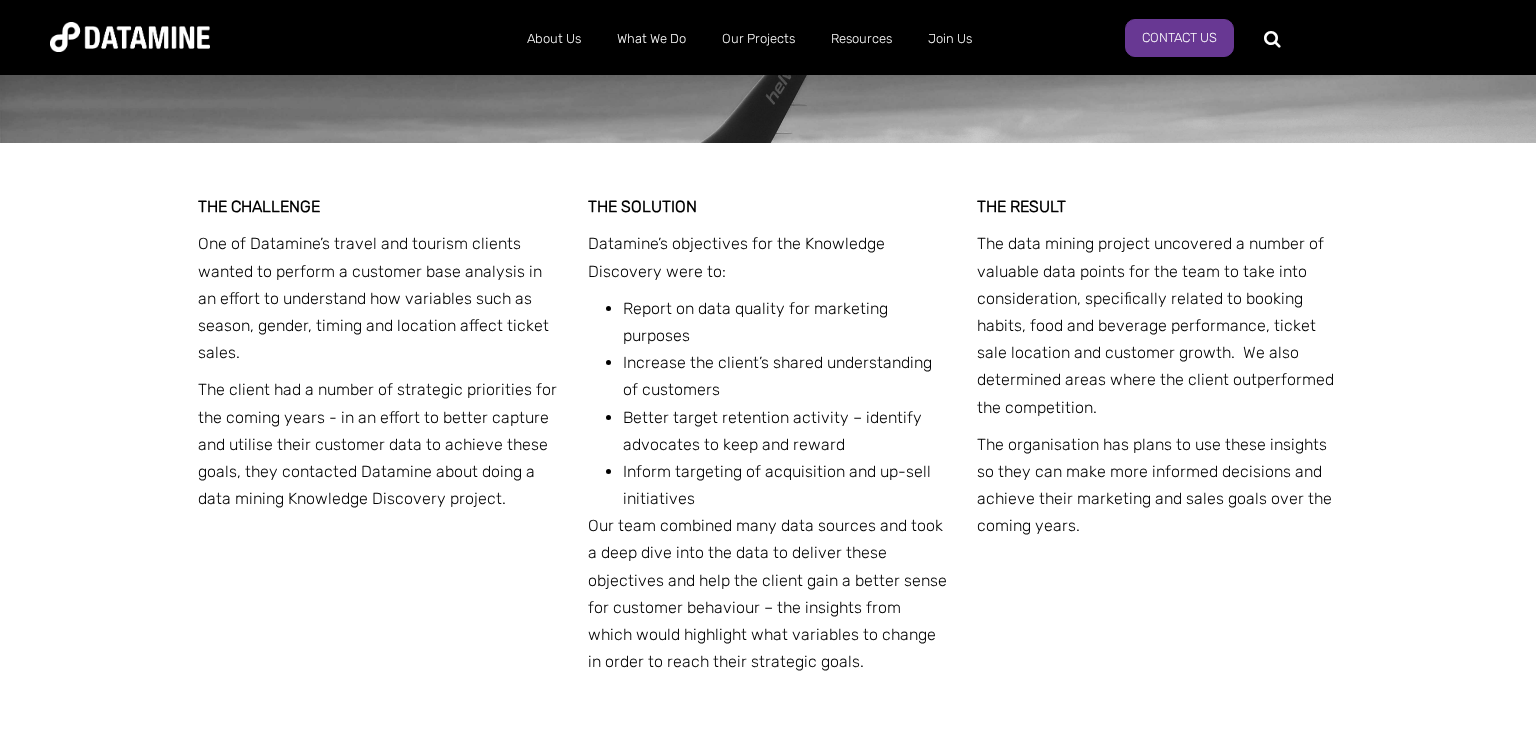 click on "The data mining project uncovered a number of valuable data points for the team to take into consideration, specifically related to booking habits, food and beverage performance, ticket sale location and customer growth.  We also determined areas where the client outperformed the competition." at bounding box center [1157, 325] 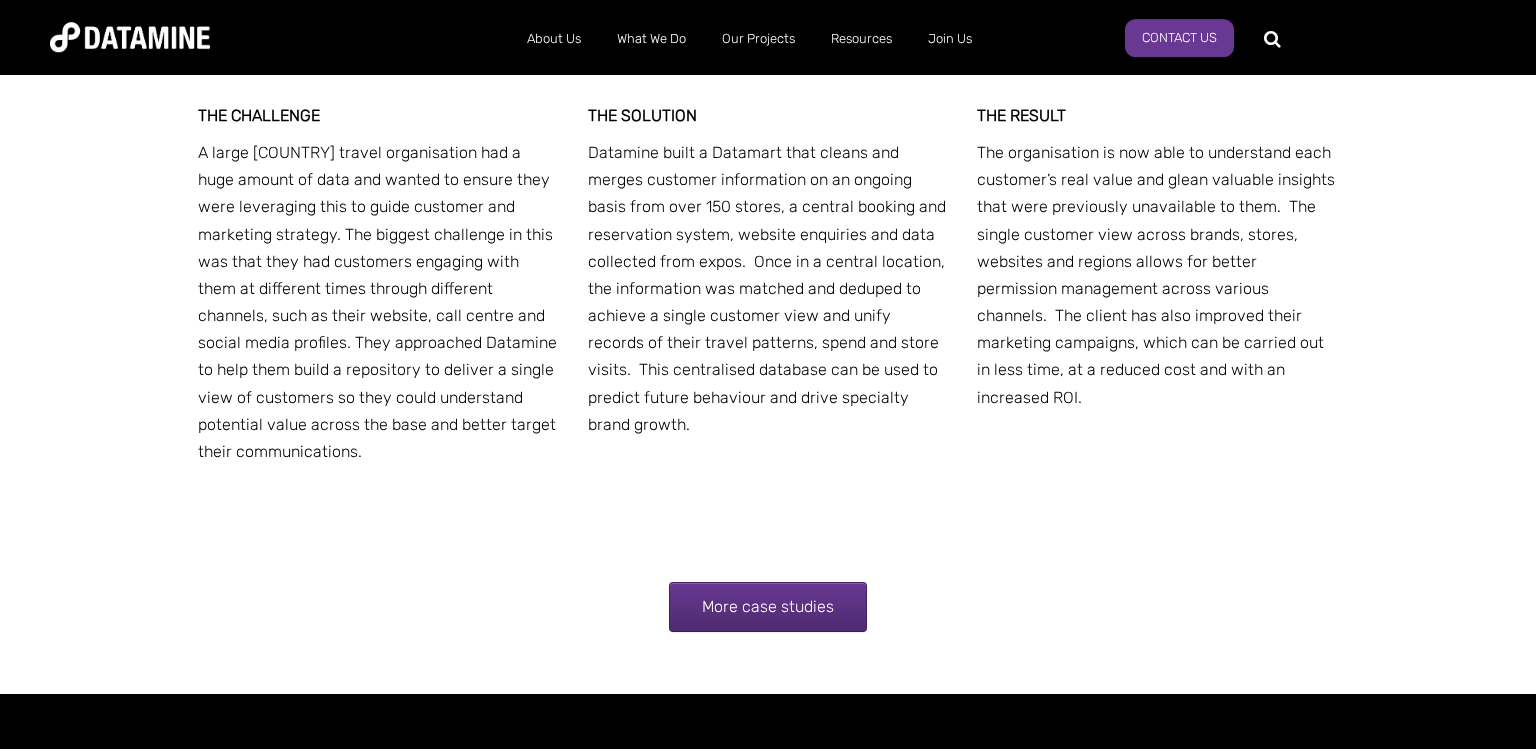 scroll, scrollTop: 3964, scrollLeft: 0, axis: vertical 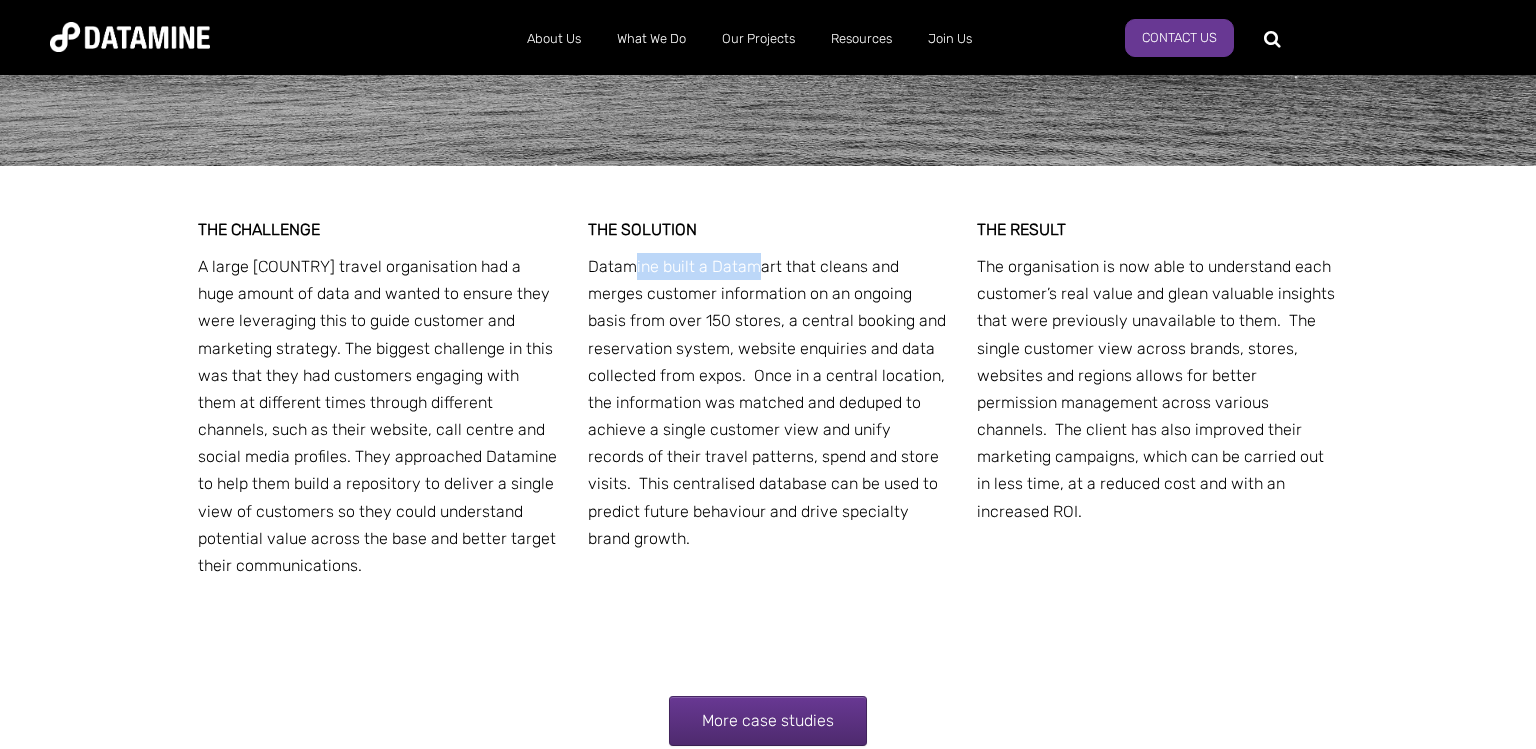 drag, startPoint x: 644, startPoint y: 318, endPoint x: 751, endPoint y: 322, distance: 107.07474 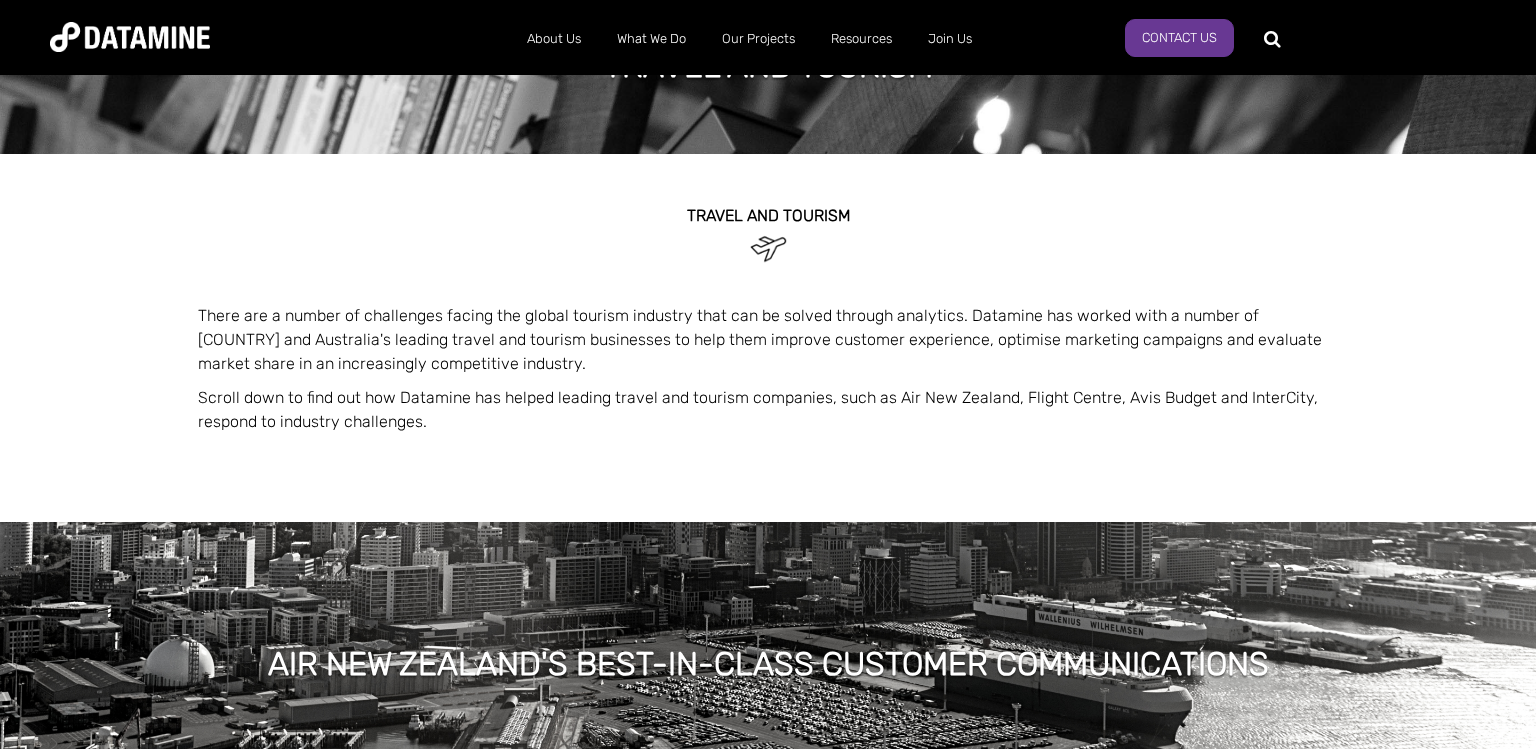 scroll, scrollTop: 0, scrollLeft: 0, axis: both 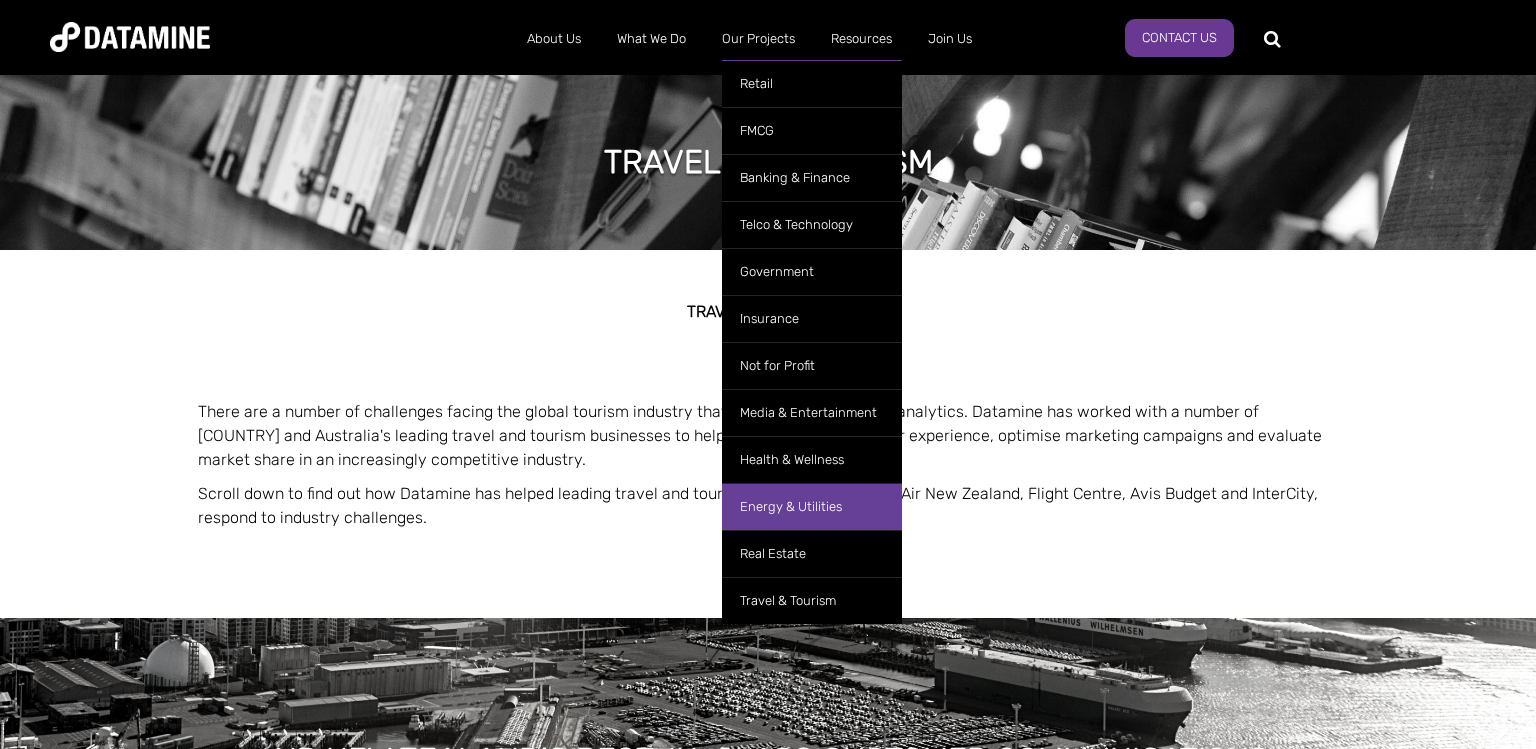 click on "Energy & Utilities" at bounding box center [812, 506] 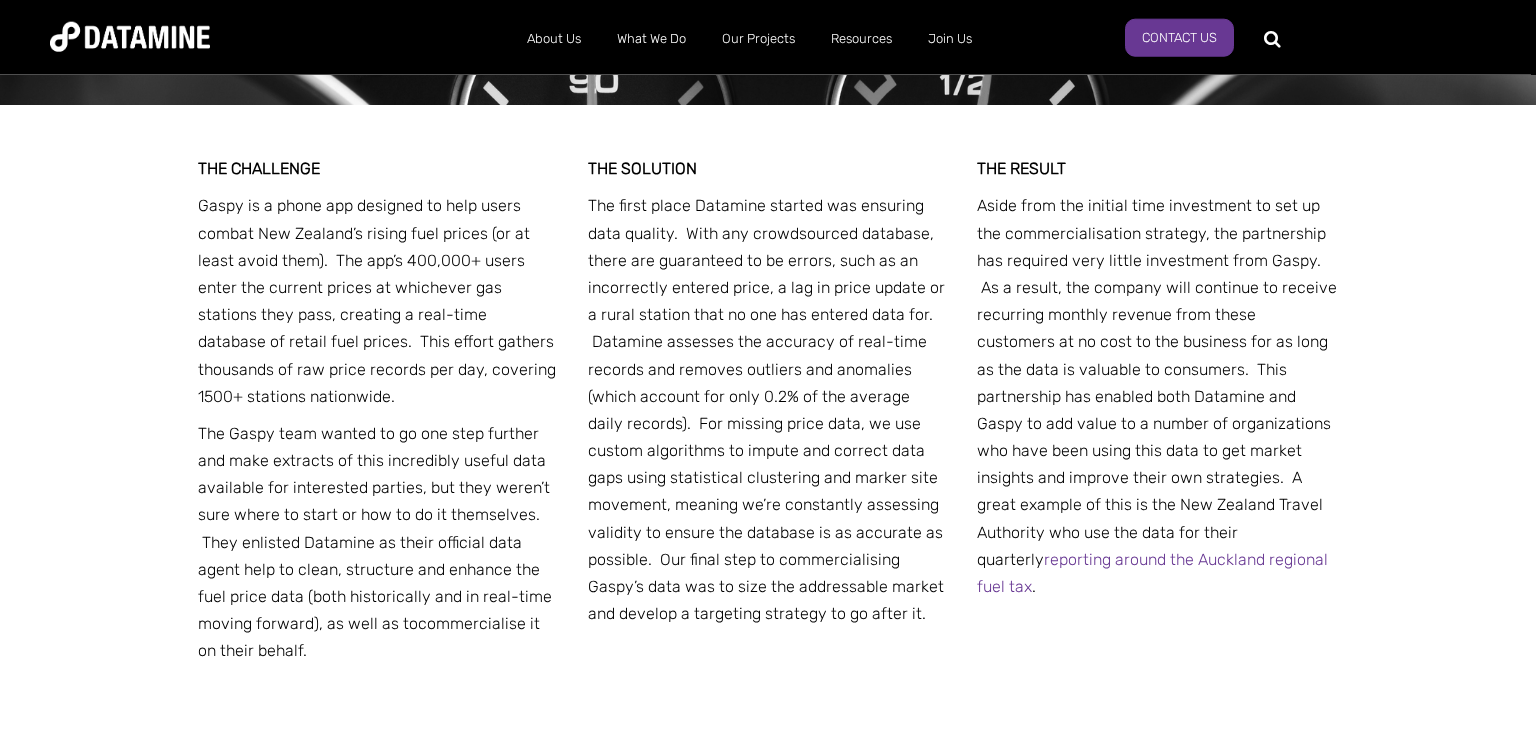 scroll, scrollTop: 739, scrollLeft: 0, axis: vertical 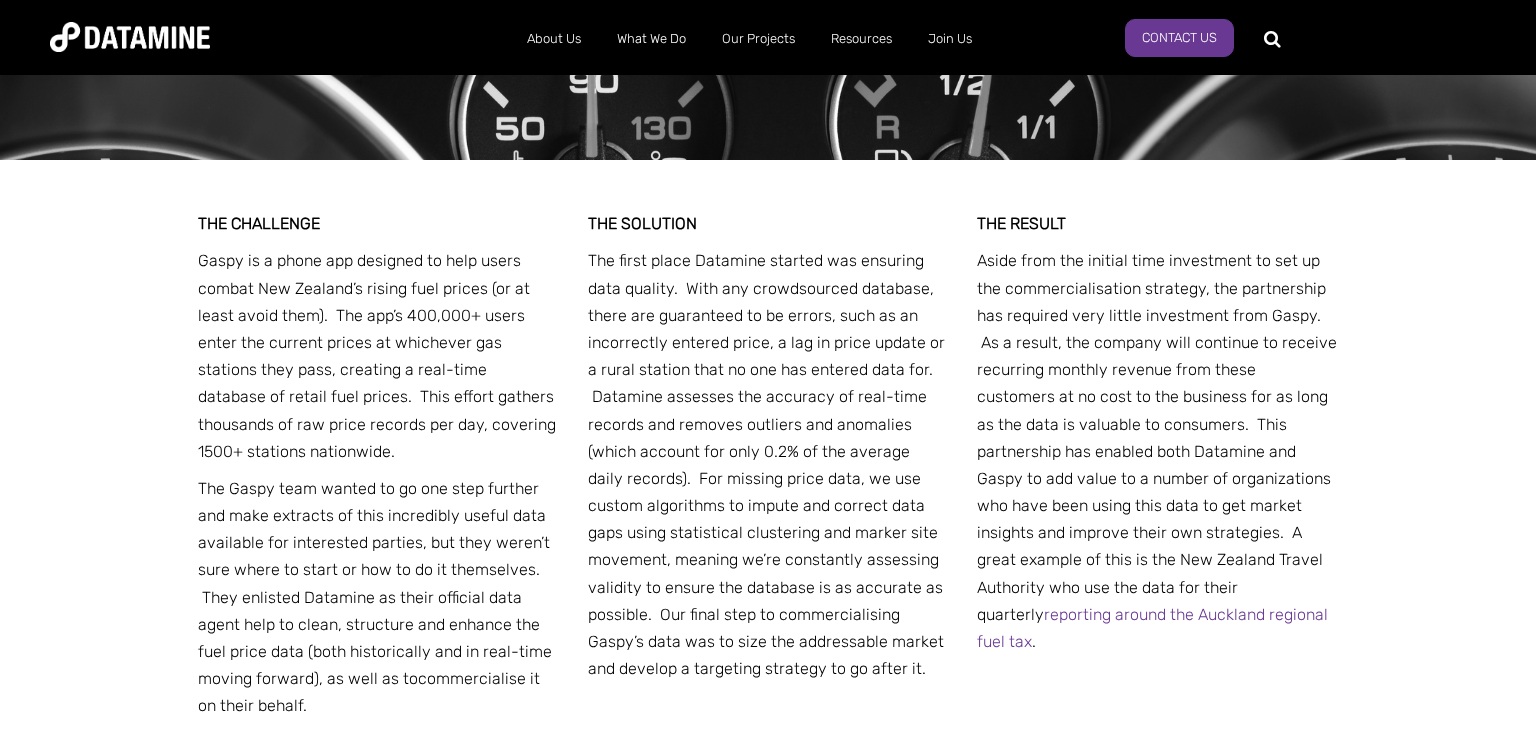 click on "Gaspy is a phone app designed to help users combat New Zealand’s rising fuel prices (or at least avoid them).  The app’s 400,000+ users enter the current prices at whichever gas stations they pass, creating a real-time database of retail fuel prices.  This effort gathers thousands of raw price records per day, covering 1500+ stations nationwide." at bounding box center (377, 355) 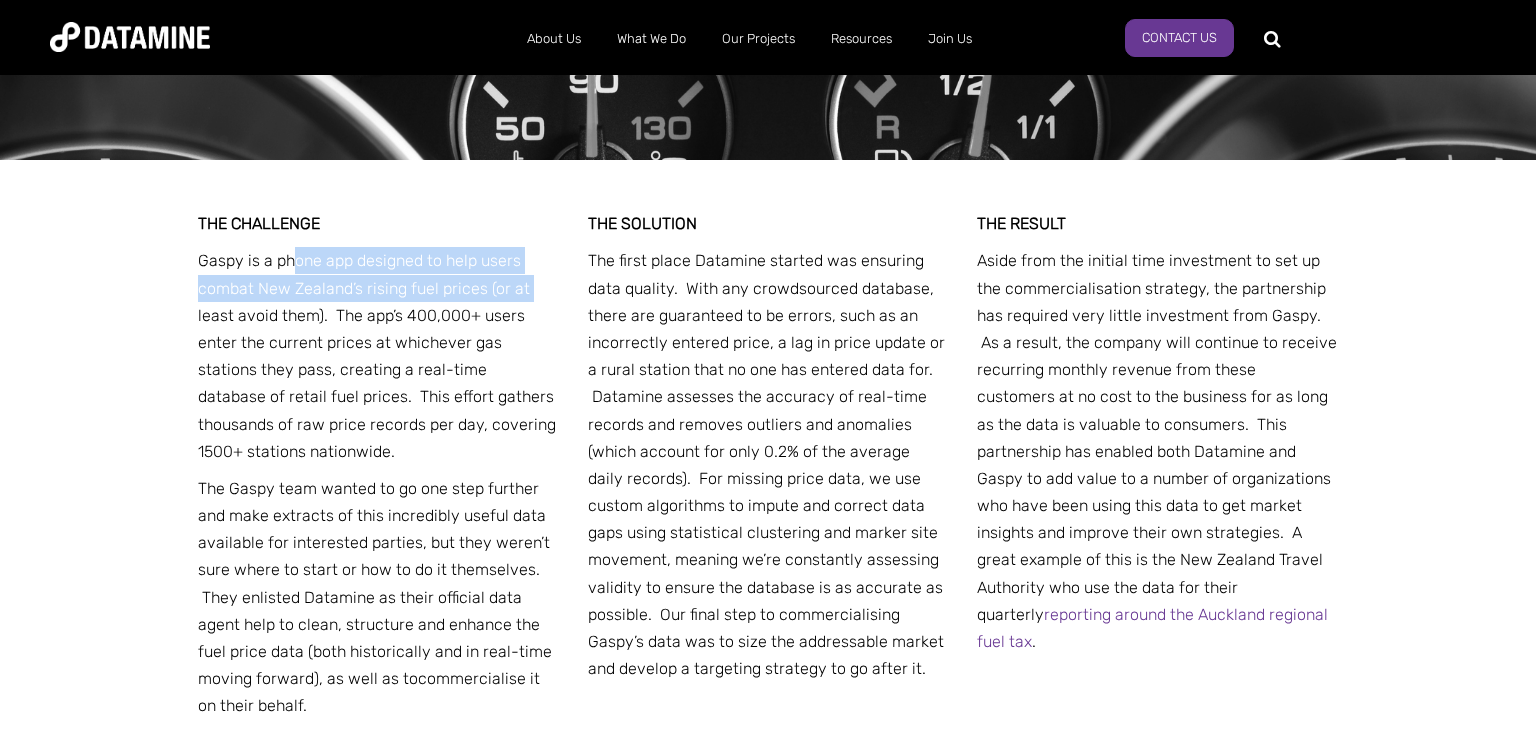 drag, startPoint x: 290, startPoint y: 251, endPoint x: 555, endPoint y: 295, distance: 268.628 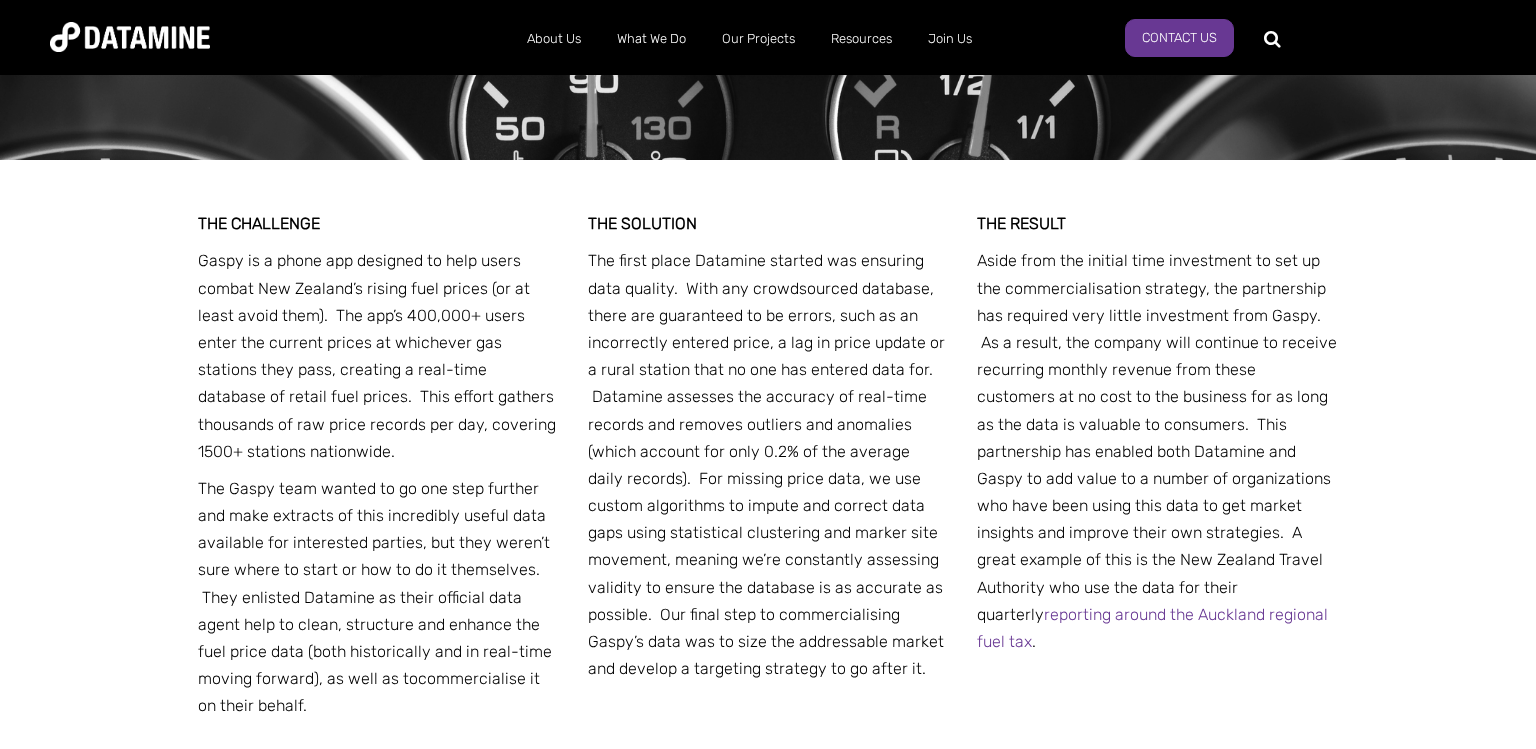 click on "Gaspy is a phone app designed to help users combat New Zealand’s rising fuel prices (or at least avoid them).  The app’s 400,000+ users enter the current prices at whichever gas stations they pass, creating a real-time database of retail fuel prices.  This effort gathers thousands of raw price records per day, covering 1500+ stations nationwide." at bounding box center [378, 356] 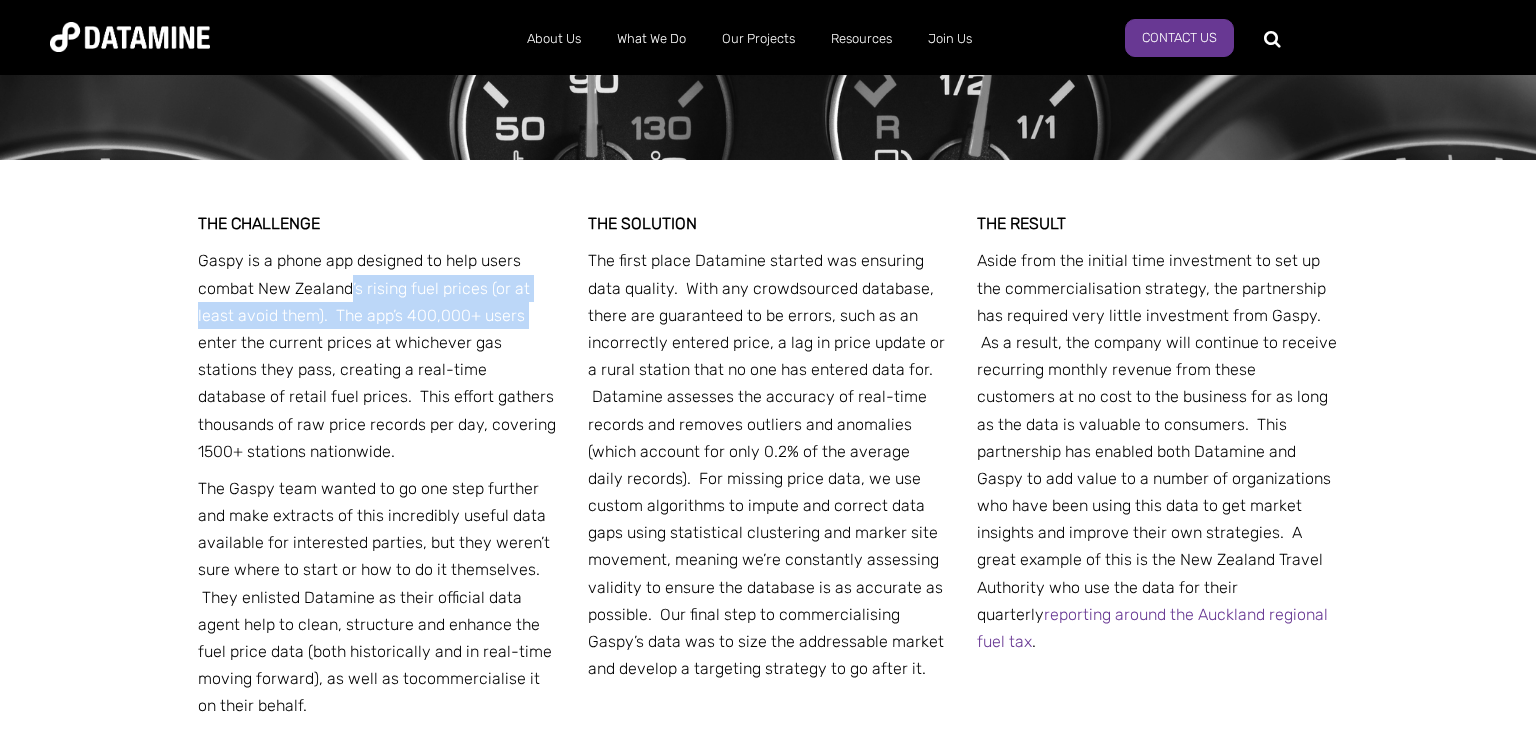 drag, startPoint x: 410, startPoint y: 296, endPoint x: 531, endPoint y: 310, distance: 121.80723 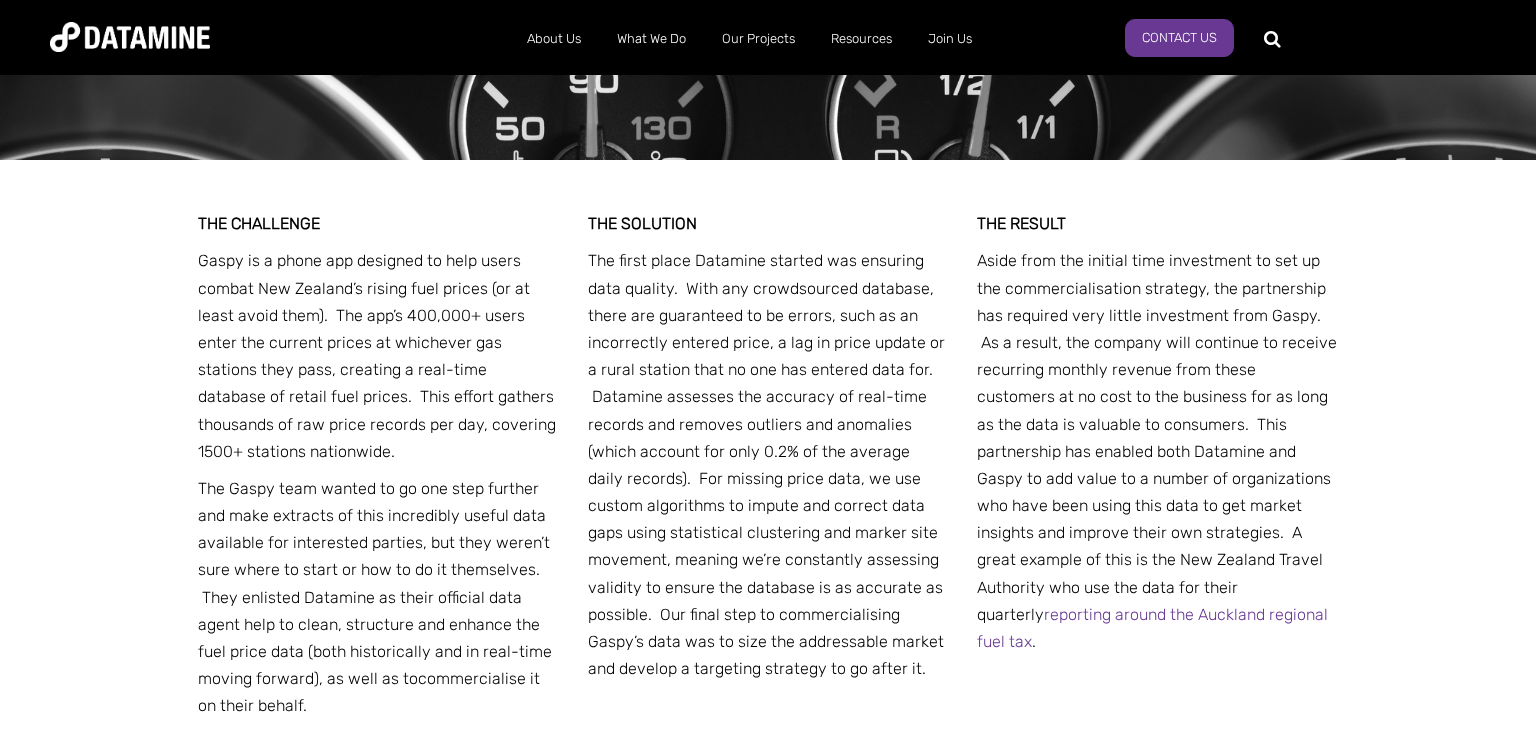 click on "Gaspy is a phone app designed to help users combat New Zealand’s rising fuel prices (or at least avoid them).  The app’s 400,000+ users enter the current prices at whichever gas stations they pass, creating a real-time database of retail fuel prices.  This effort gathers thousands of raw price records per day, covering 1500+ stations nationwide." at bounding box center [378, 356] 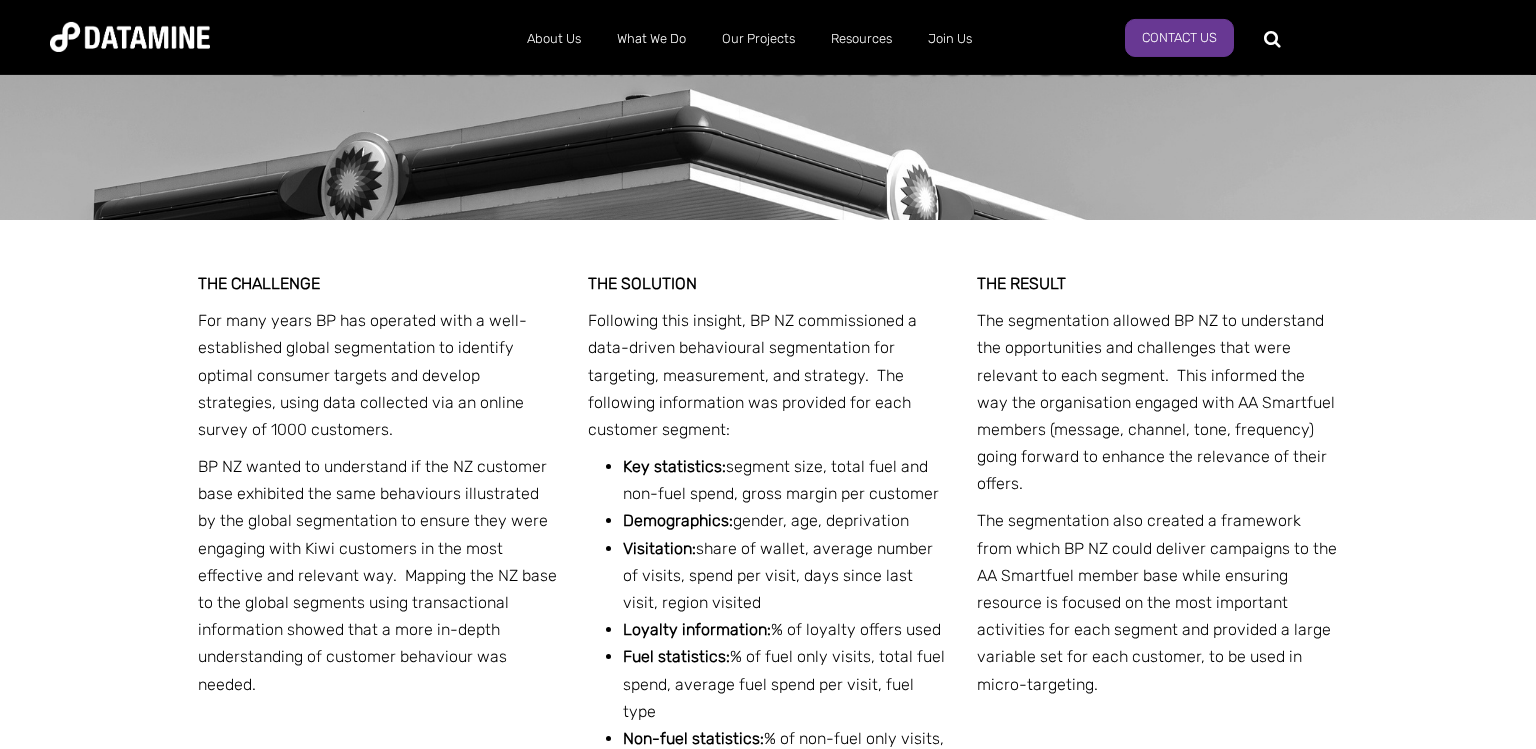 scroll, scrollTop: 1689, scrollLeft: 0, axis: vertical 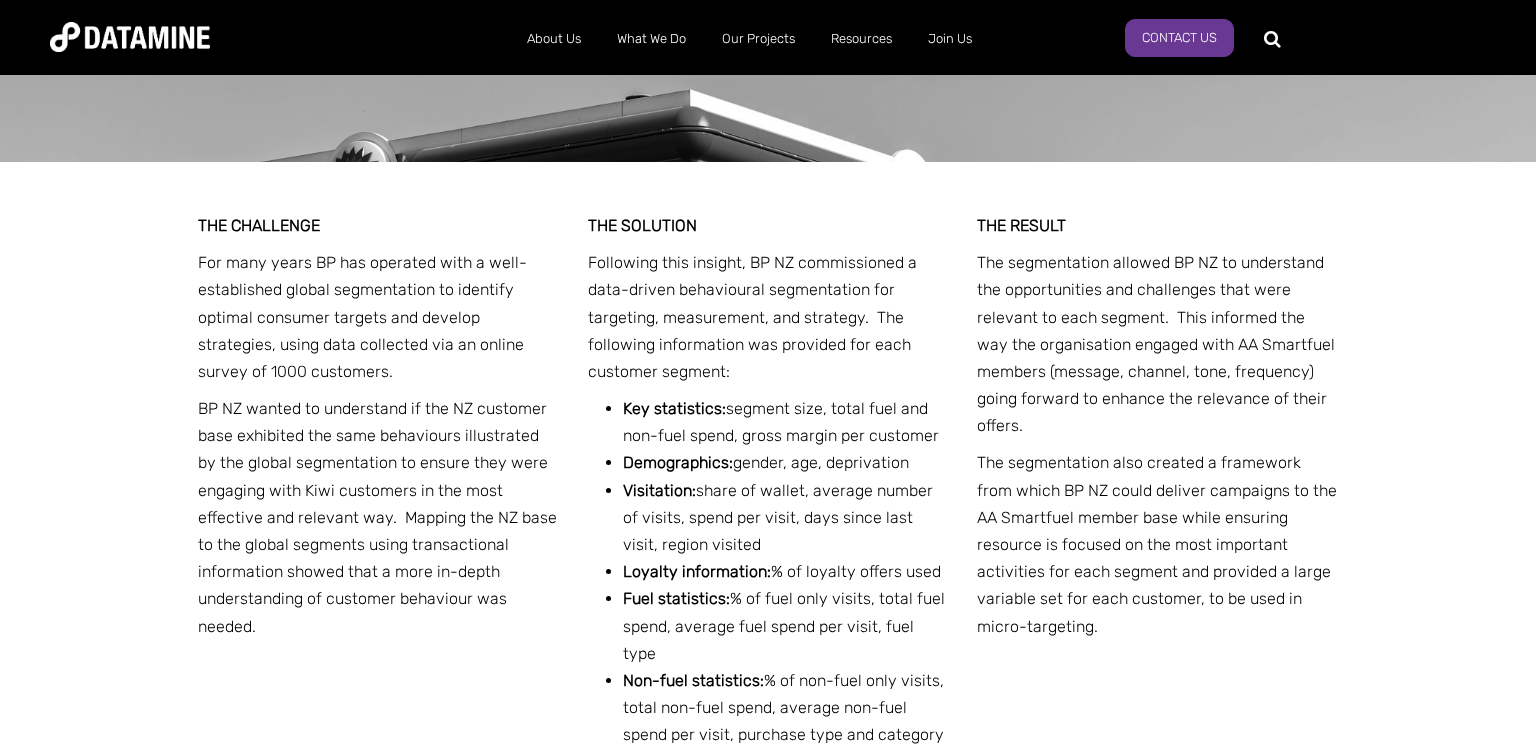 click on "For many years BP has operated with a well-established global segmentation to identify optimal consumer targets and develop strategies, using data collected via an online survey of 1000 customers." at bounding box center (378, 317) 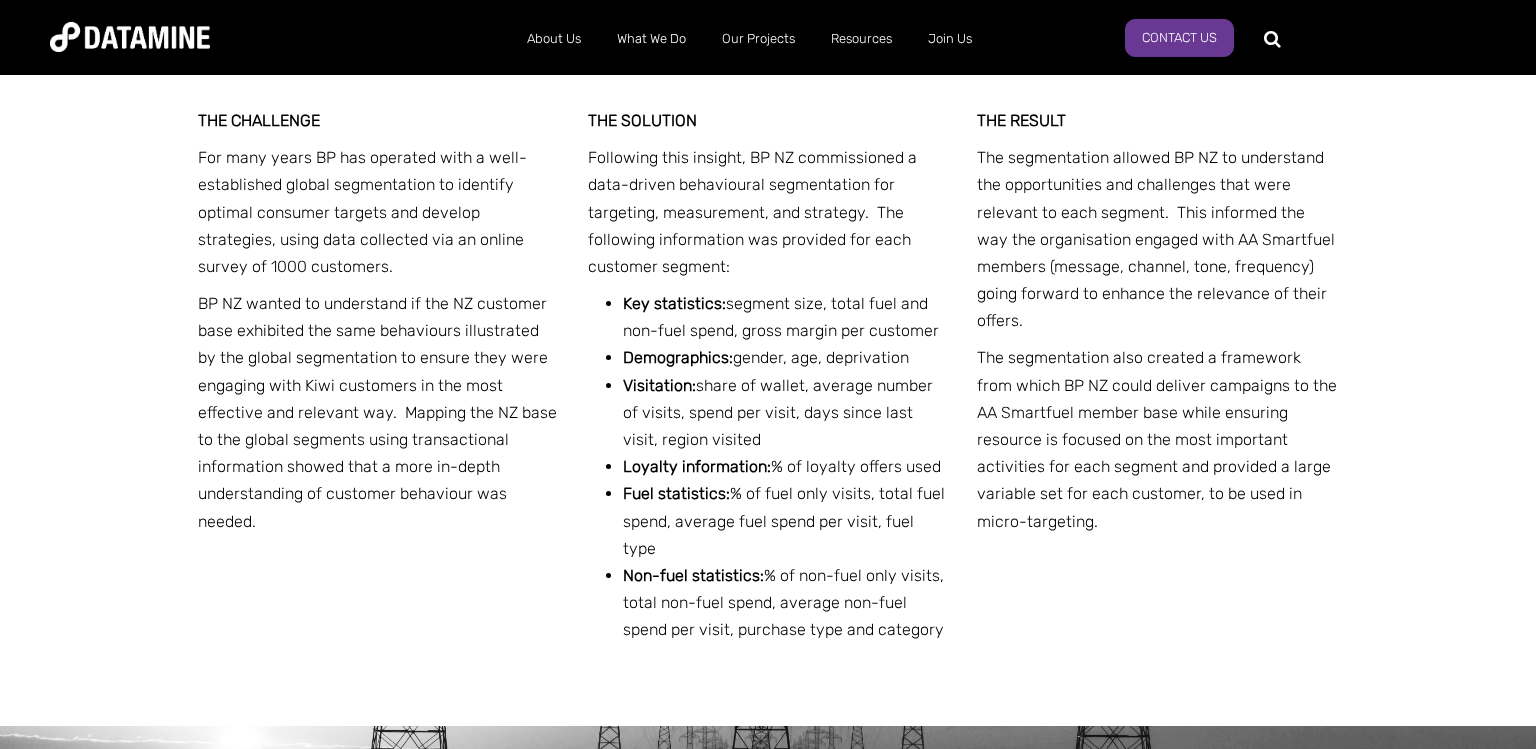 scroll, scrollTop: 1795, scrollLeft: 0, axis: vertical 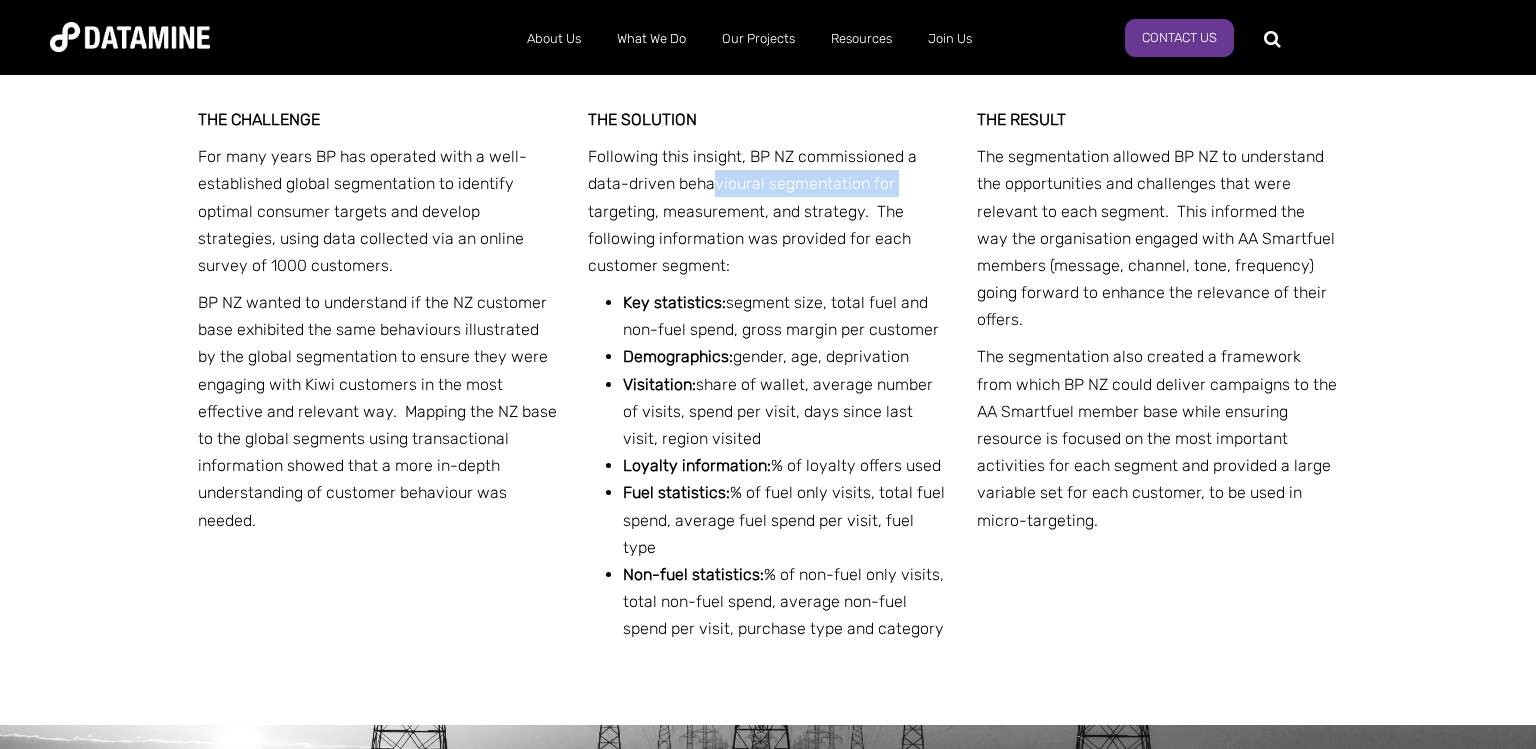 click on "Following this insight, BP NZ commissioned a data-driven behavioural segmentation for targeting, measurement, and strategy.  The following information was provided for each customer segment:" at bounding box center [768, 211] 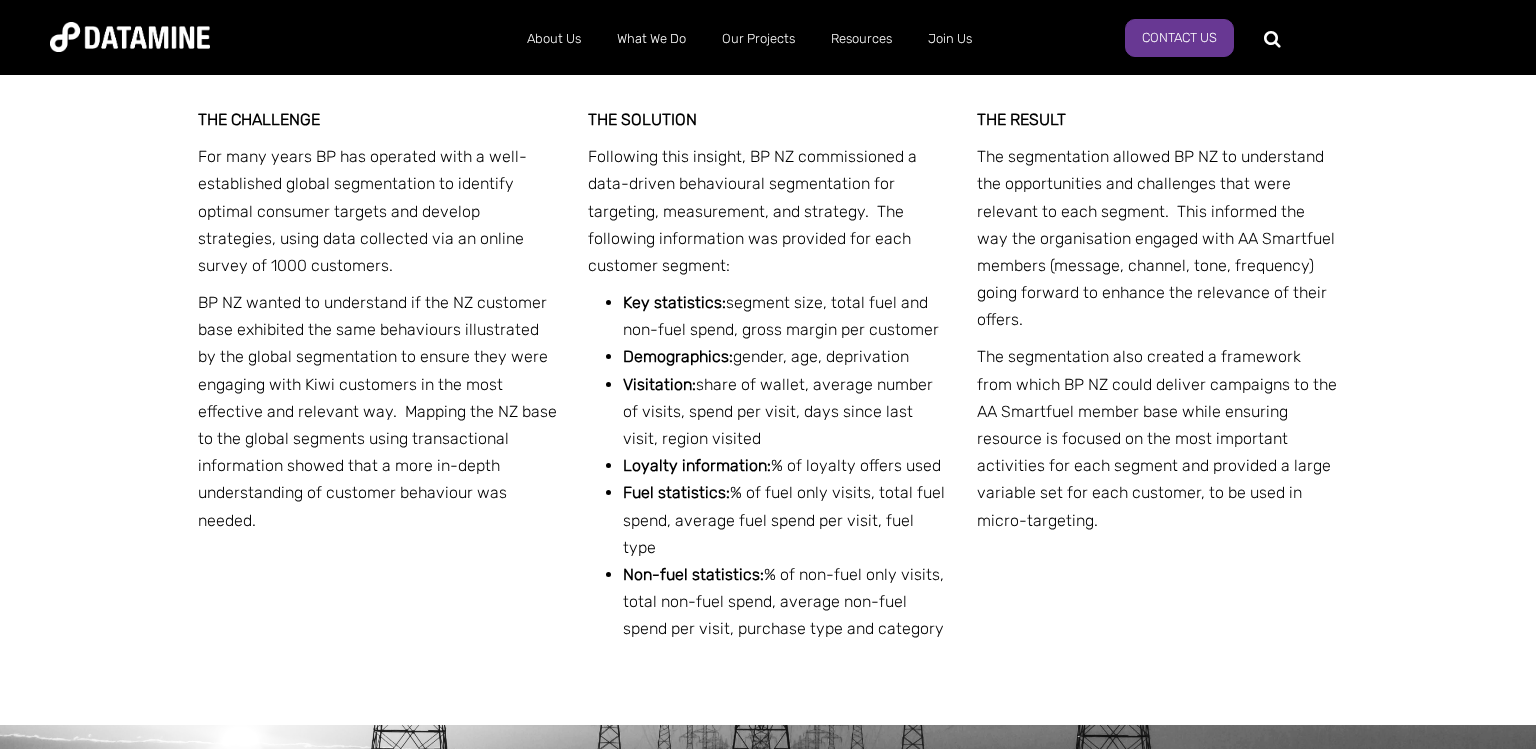 click on "Following this insight, BP NZ commissioned a data-driven behavioural segmentation for targeting, measurement, and strategy.  The following information was provided for each customer segment:" at bounding box center [768, 211] 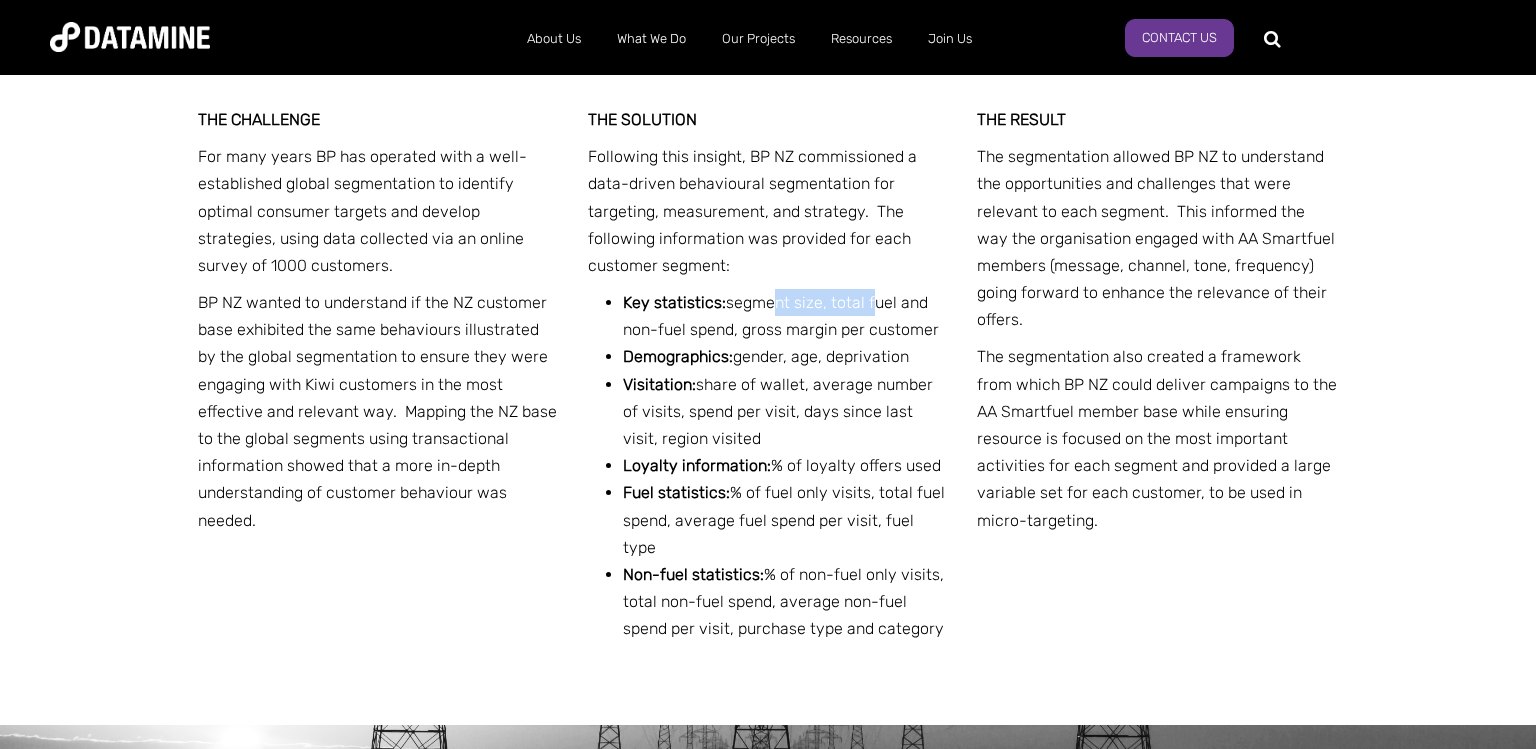 drag, startPoint x: 782, startPoint y: 302, endPoint x: 882, endPoint y: 303, distance: 100.005 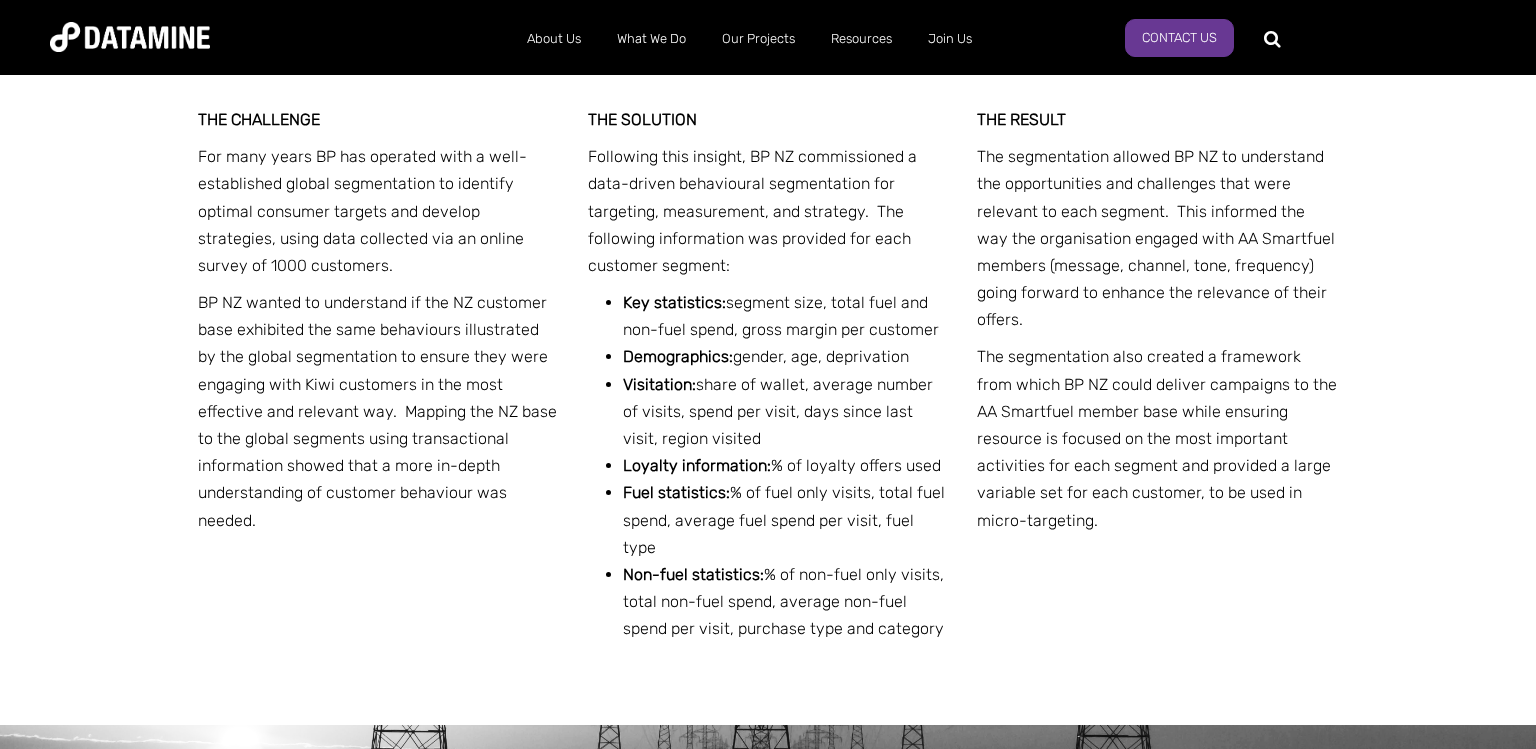 click on "Visitation:" at bounding box center (659, 384) 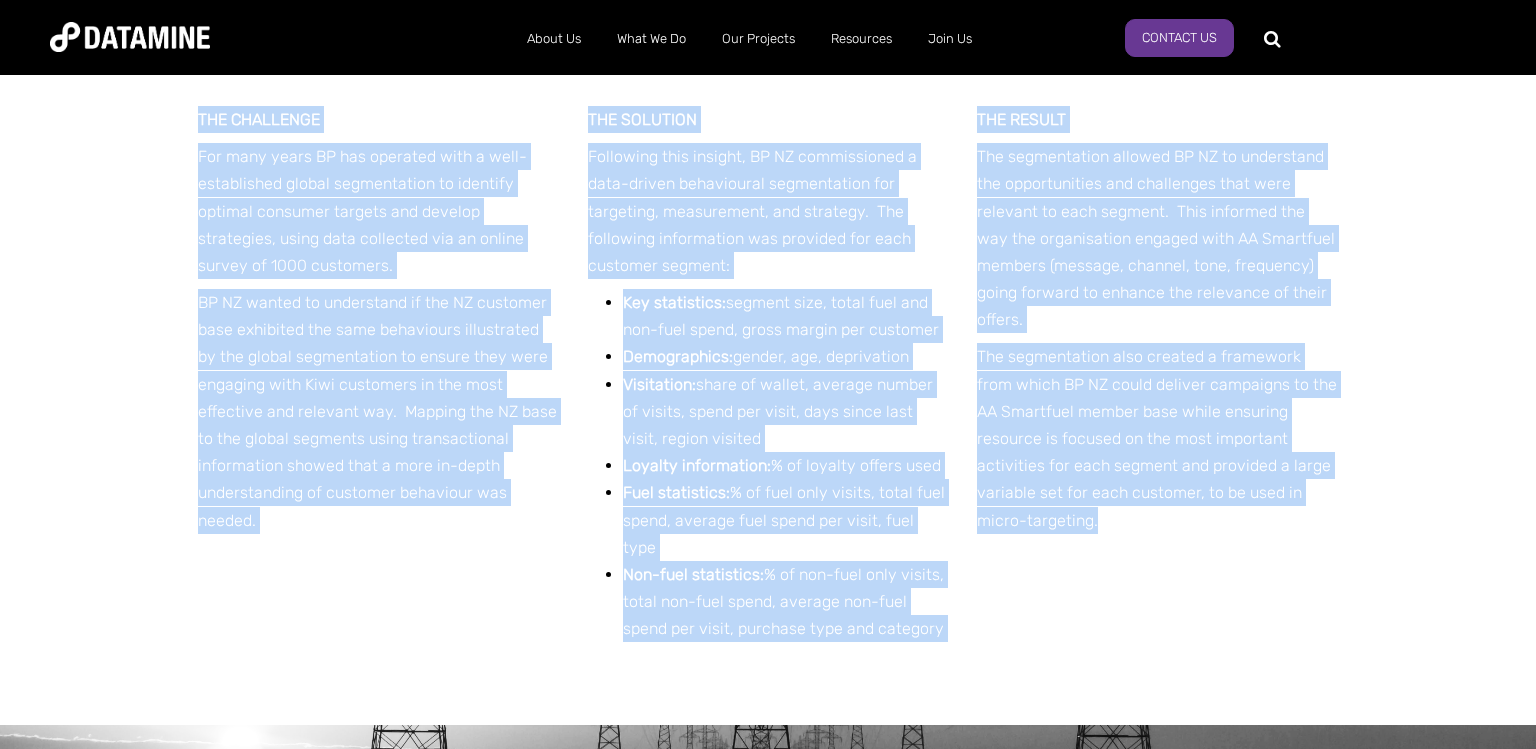 drag, startPoint x: 200, startPoint y: 115, endPoint x: 1363, endPoint y: 506, distance: 1226.9678 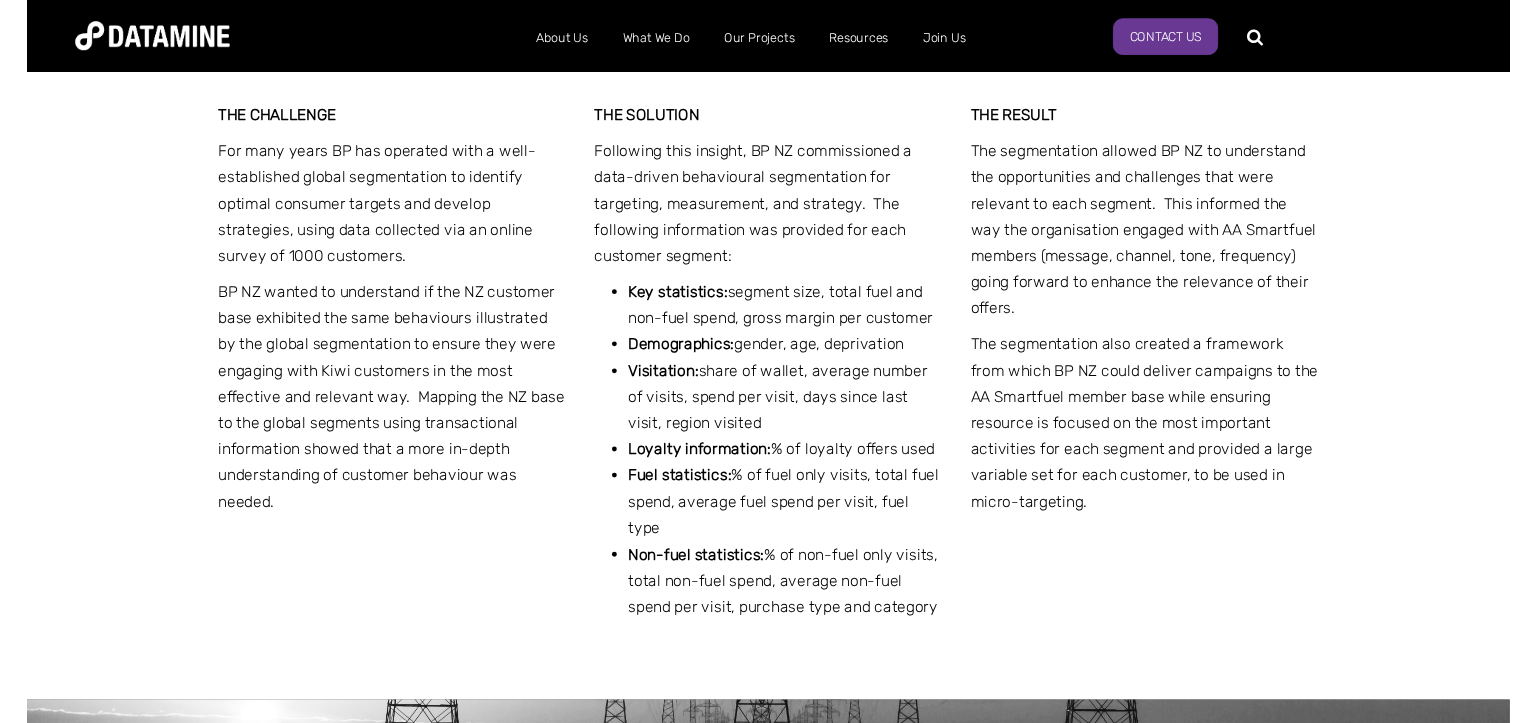 scroll, scrollTop: 1267, scrollLeft: 0, axis: vertical 